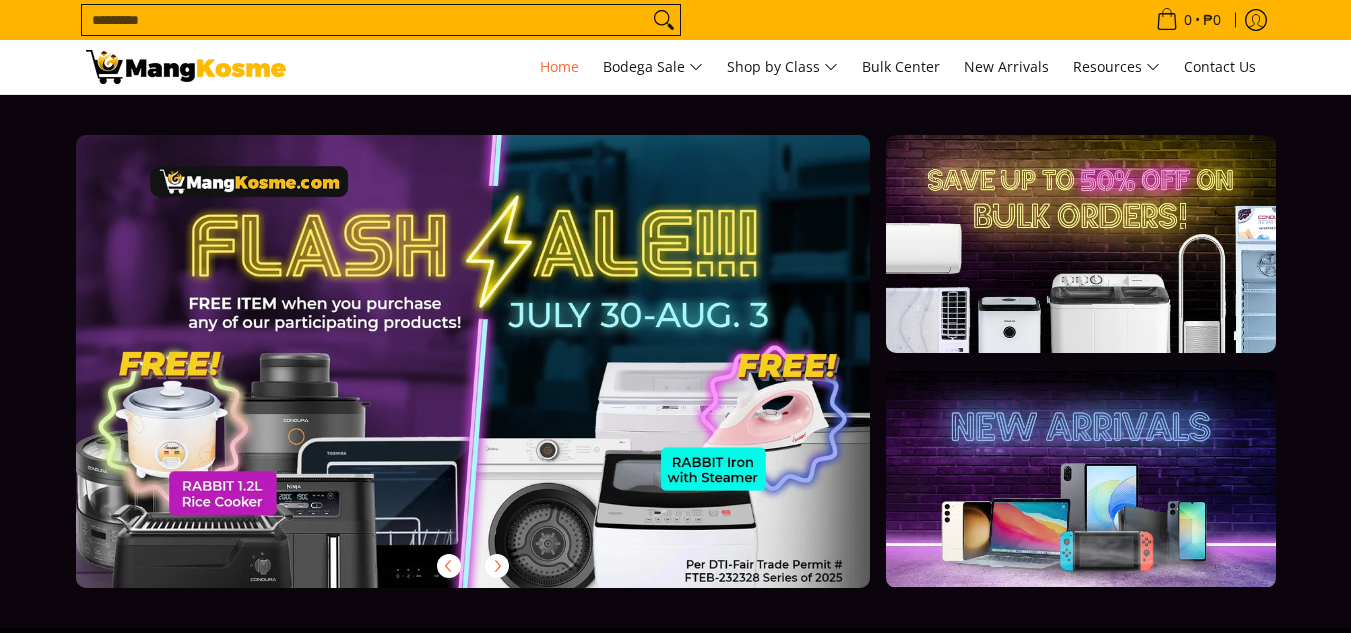 scroll, scrollTop: 0, scrollLeft: 0, axis: both 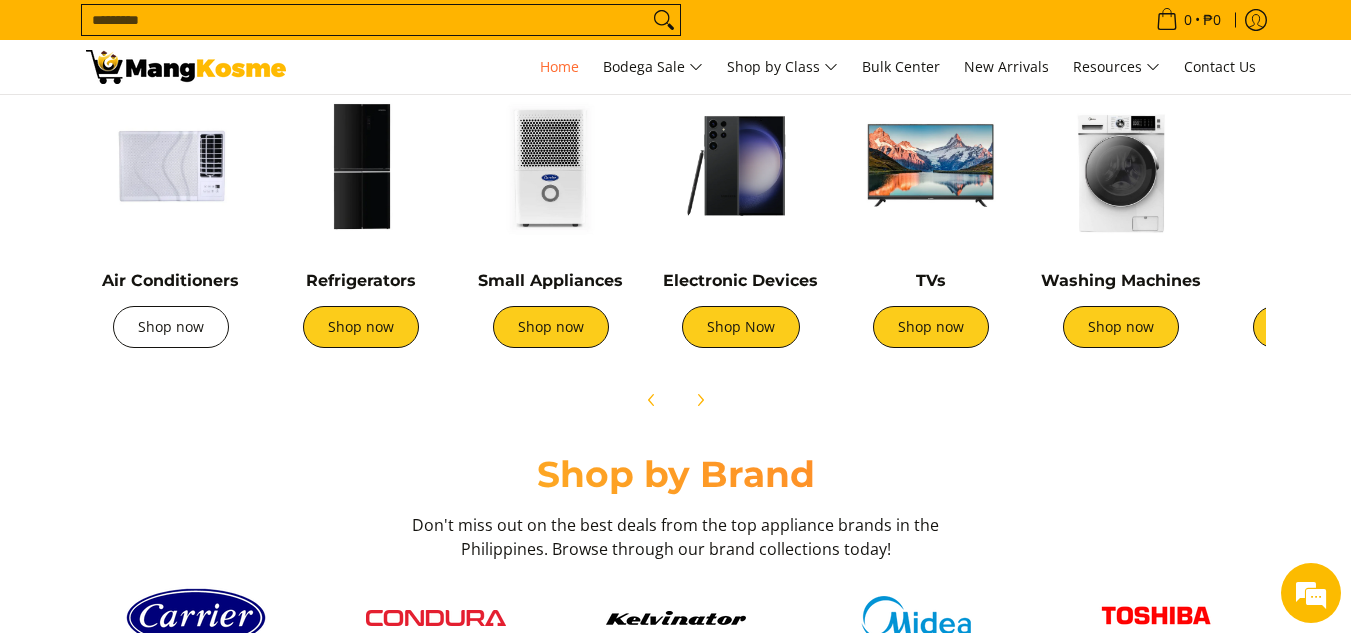 click on "Shop now" at bounding box center [171, 327] 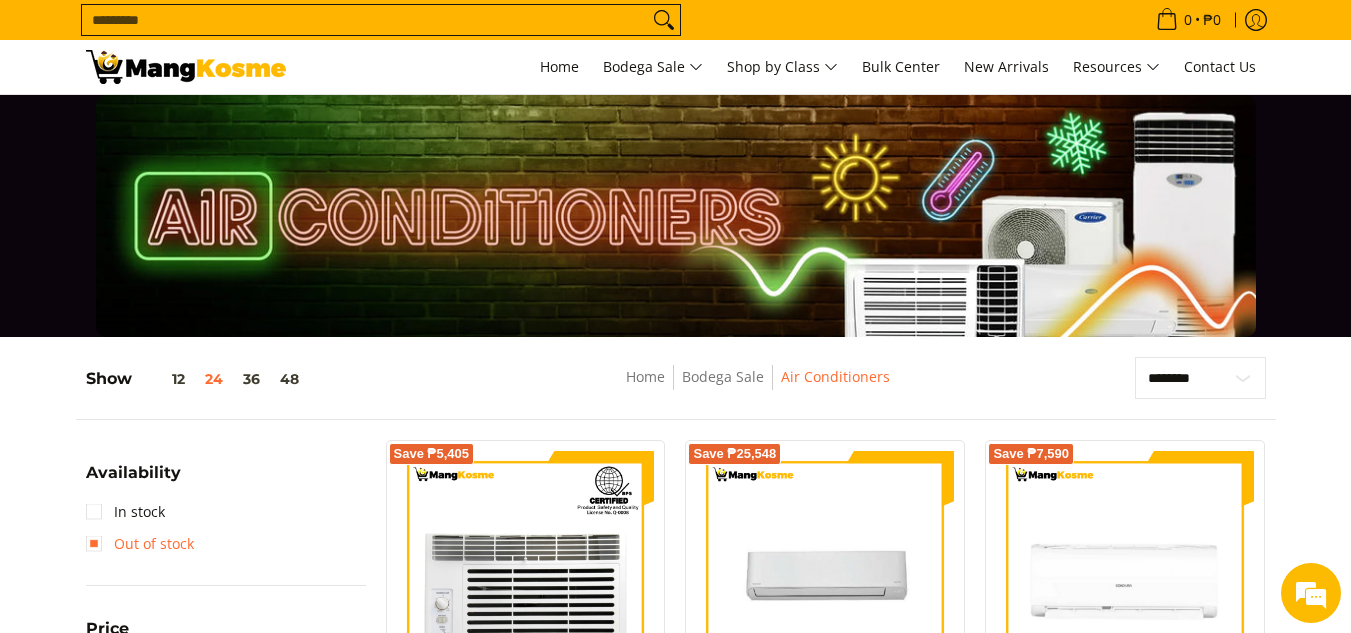 scroll, scrollTop: 200, scrollLeft: 0, axis: vertical 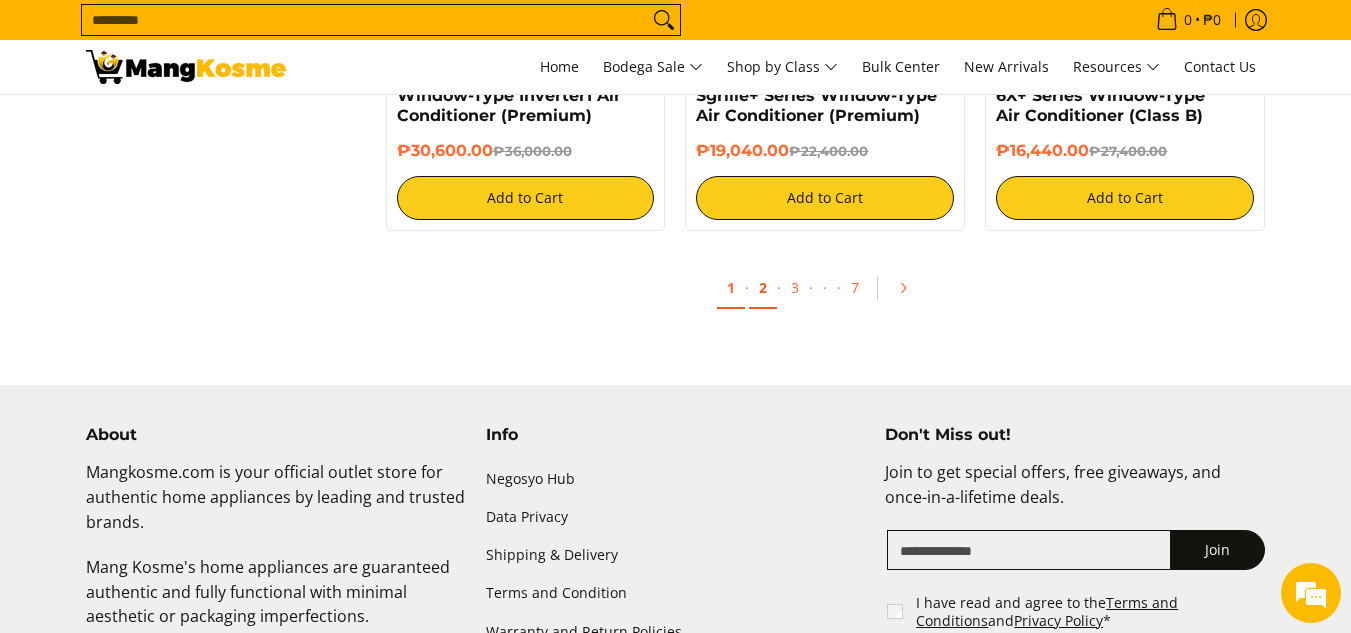 click on "2" at bounding box center (763, 288) 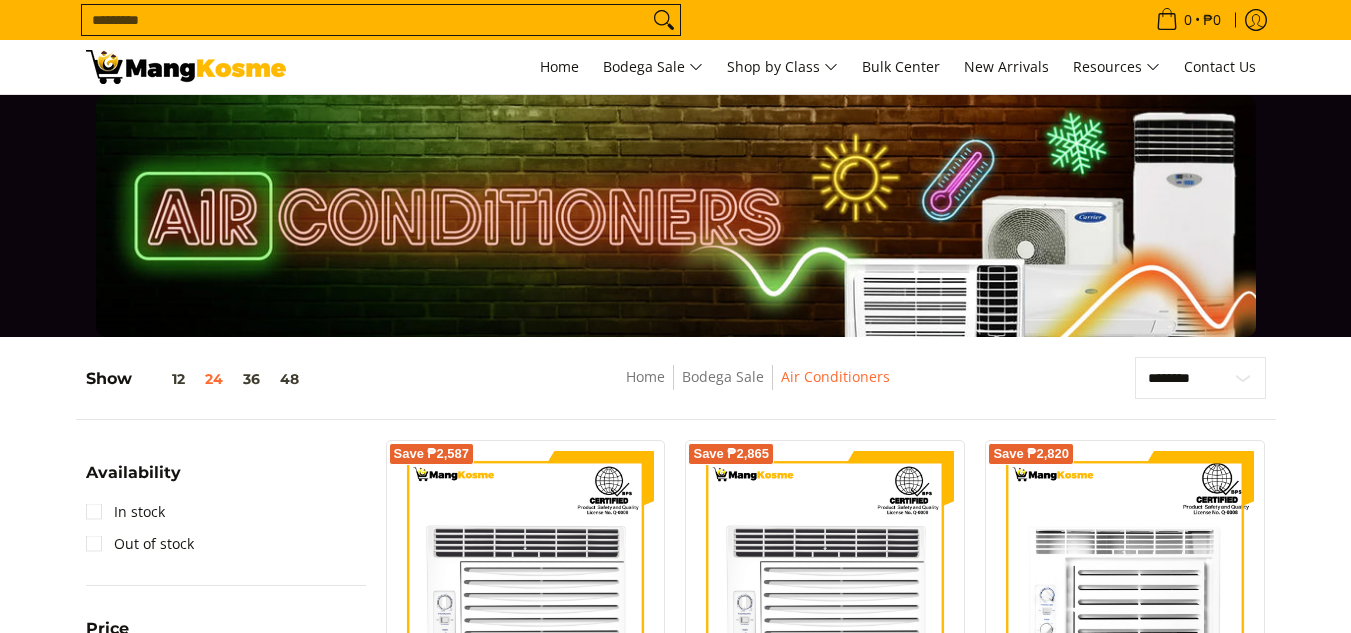 scroll, scrollTop: 300, scrollLeft: 0, axis: vertical 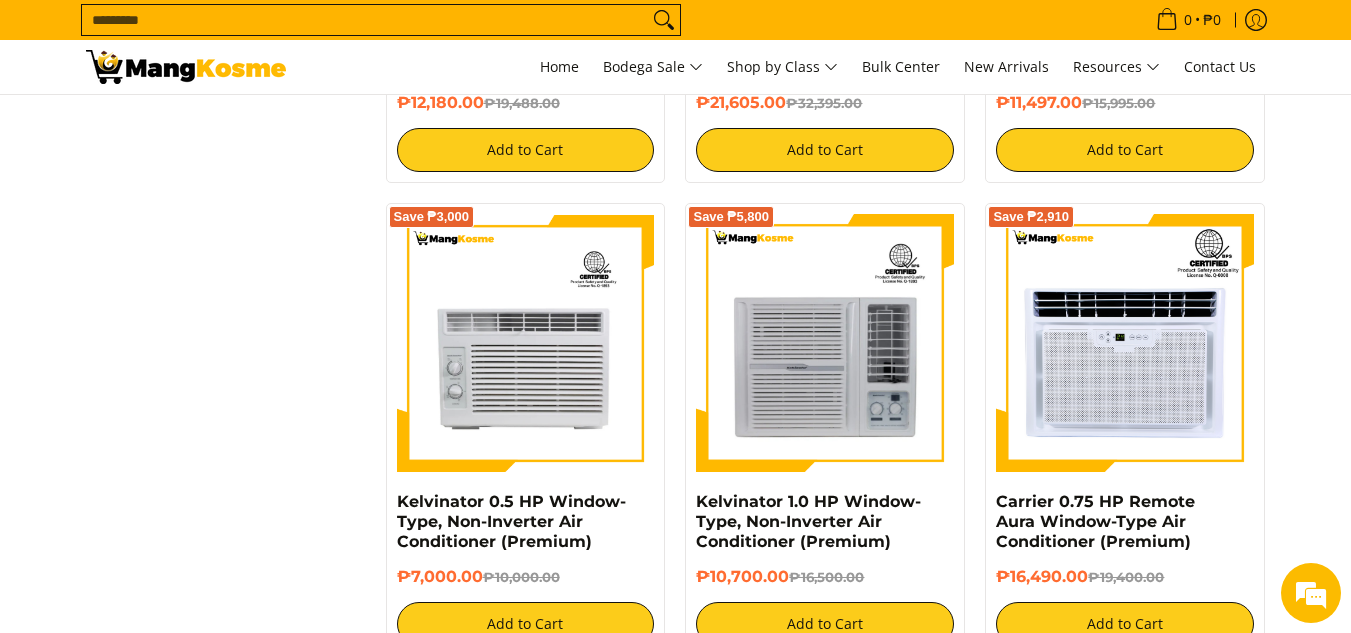 click at bounding box center (186, 67) 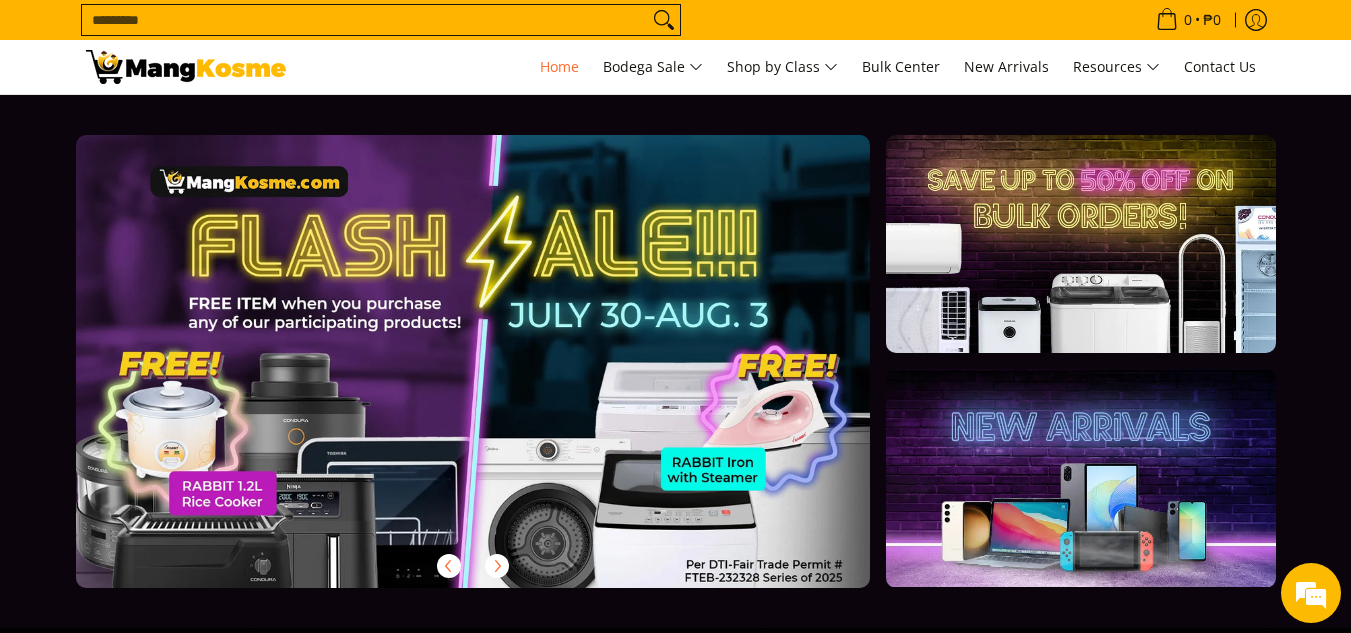 scroll, scrollTop: 700, scrollLeft: 0, axis: vertical 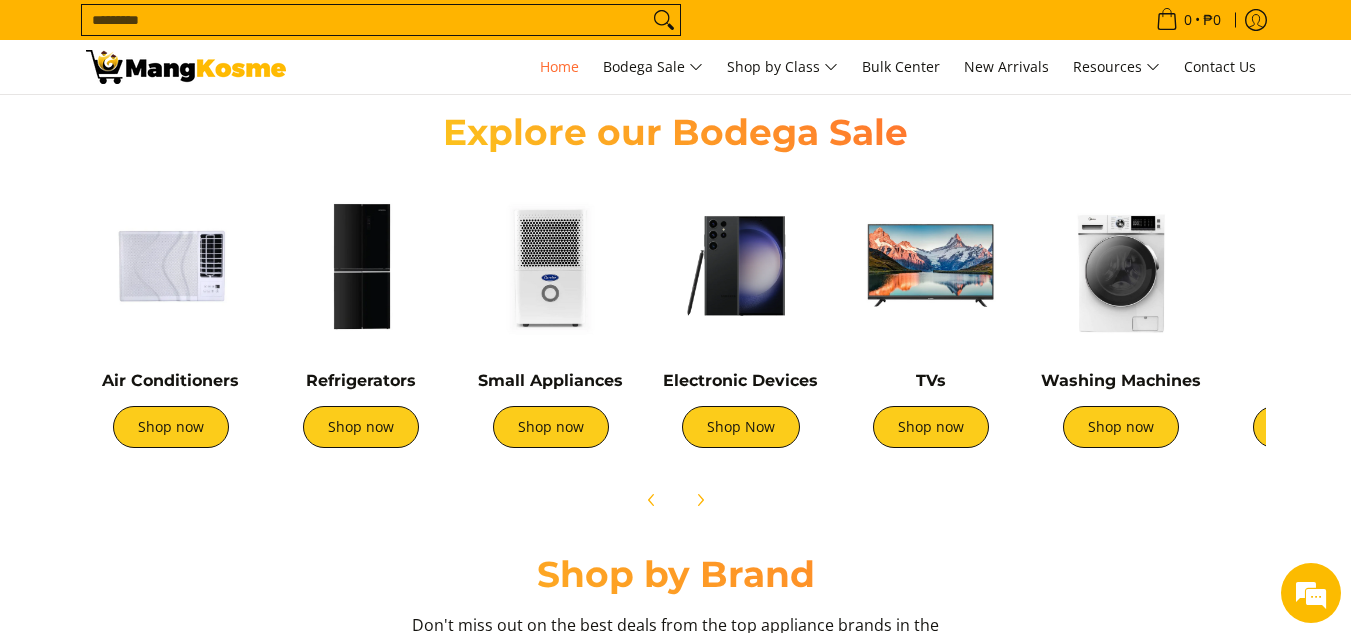 click at bounding box center [931, 266] 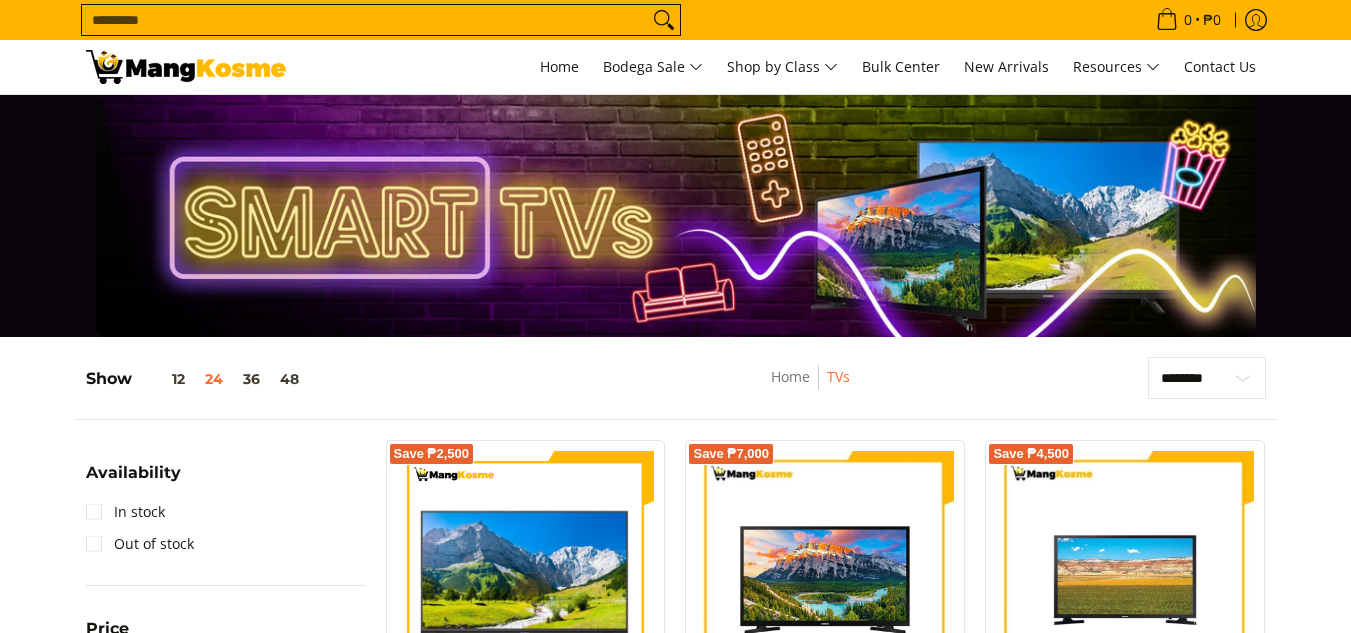 scroll, scrollTop: 116, scrollLeft: 0, axis: vertical 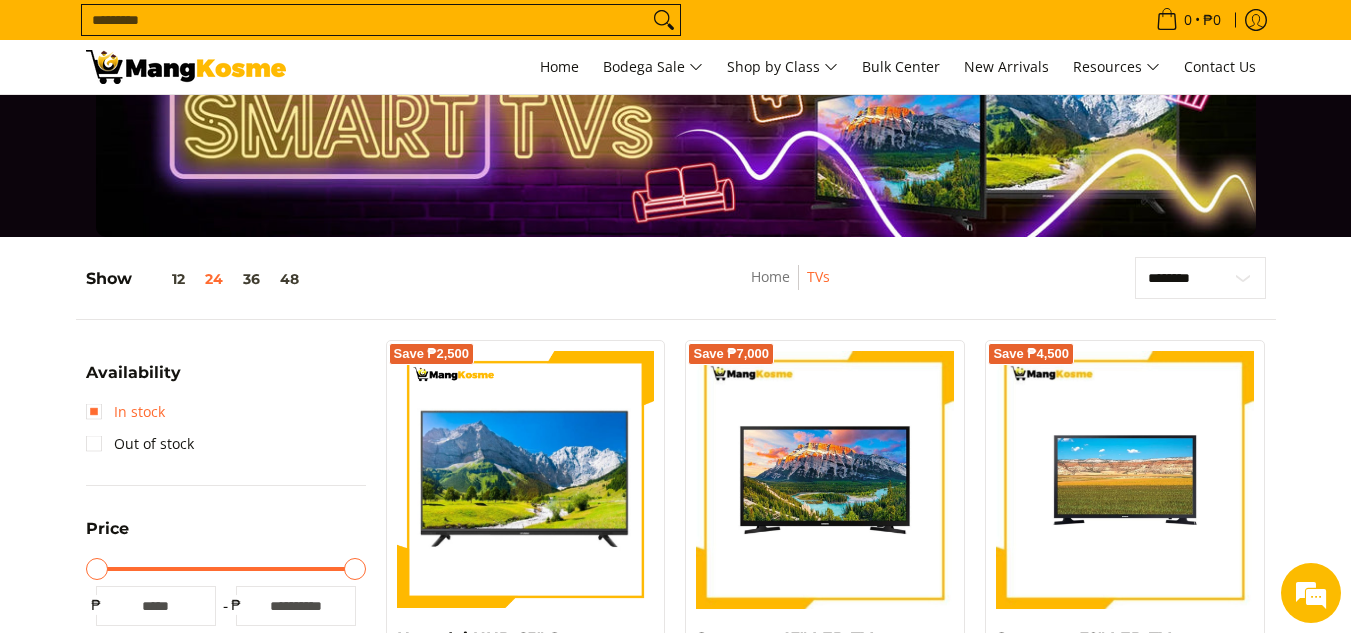 click on "In stock" at bounding box center [125, 412] 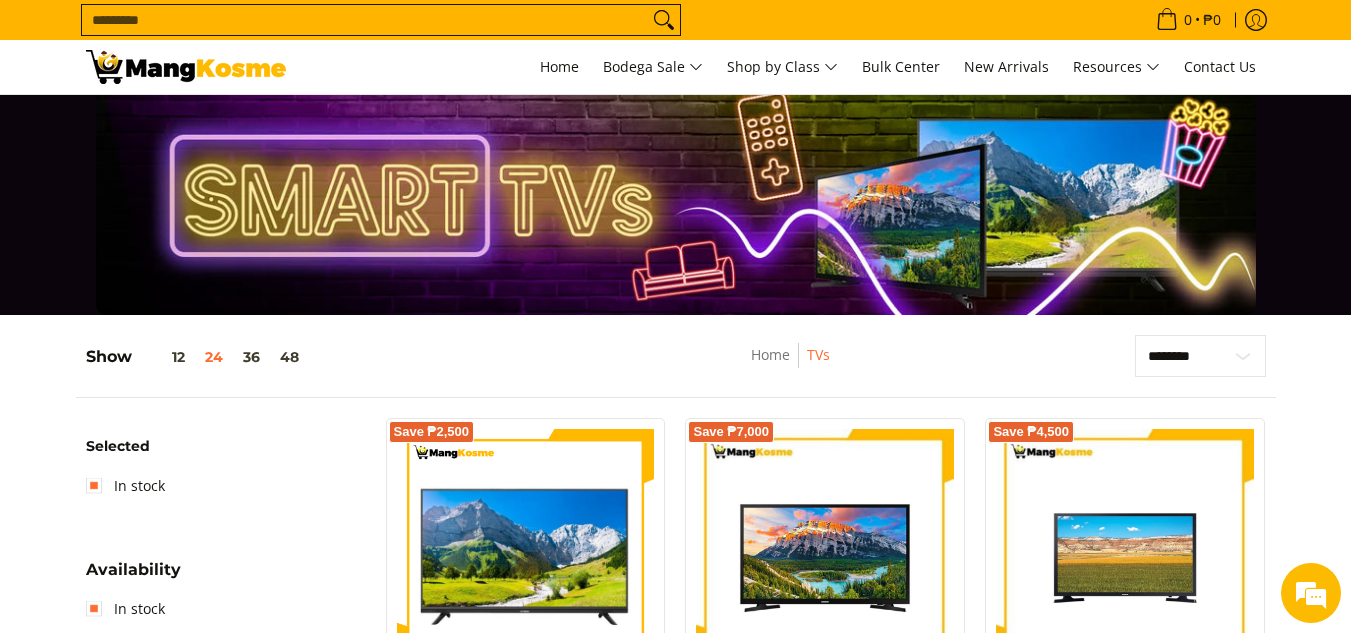 scroll, scrollTop: 0, scrollLeft: 0, axis: both 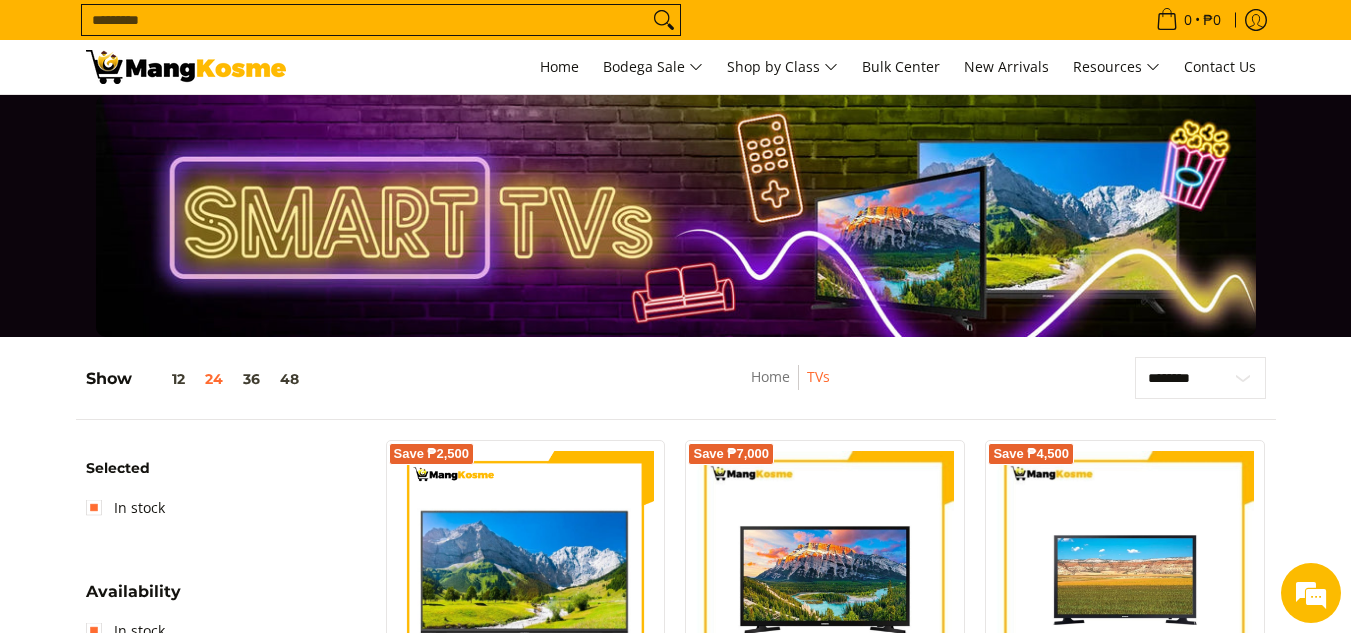 click at bounding box center [186, 67] 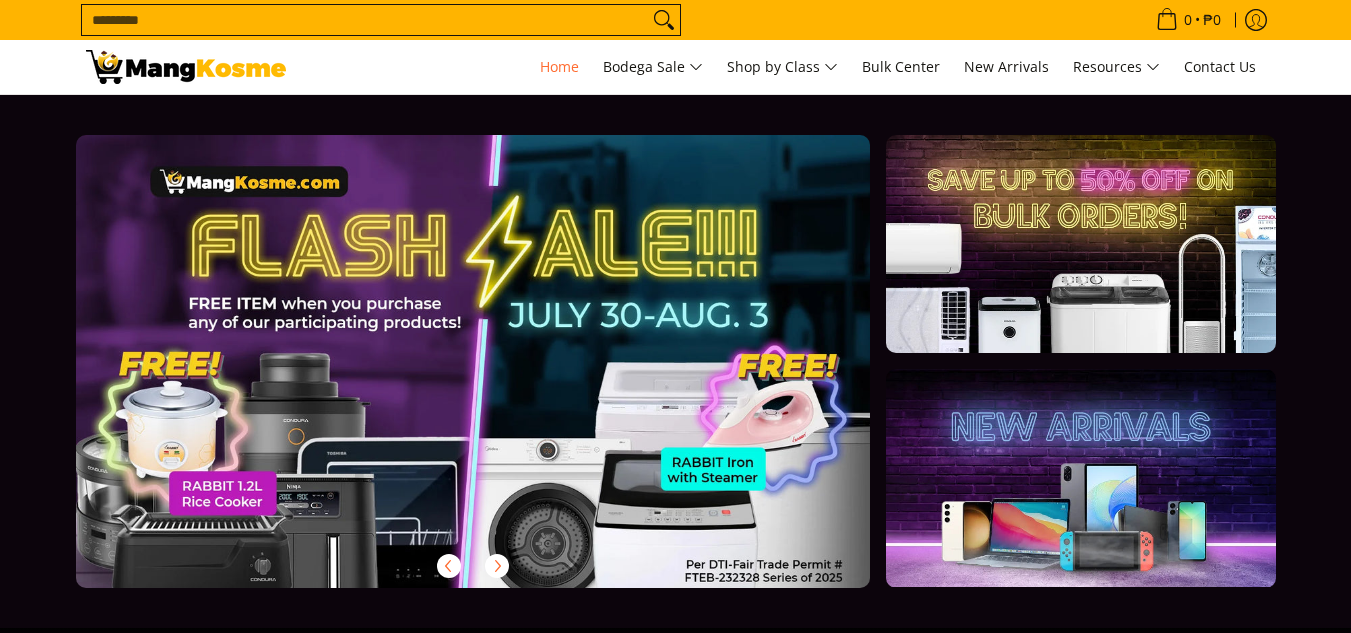 scroll, scrollTop: 700, scrollLeft: 0, axis: vertical 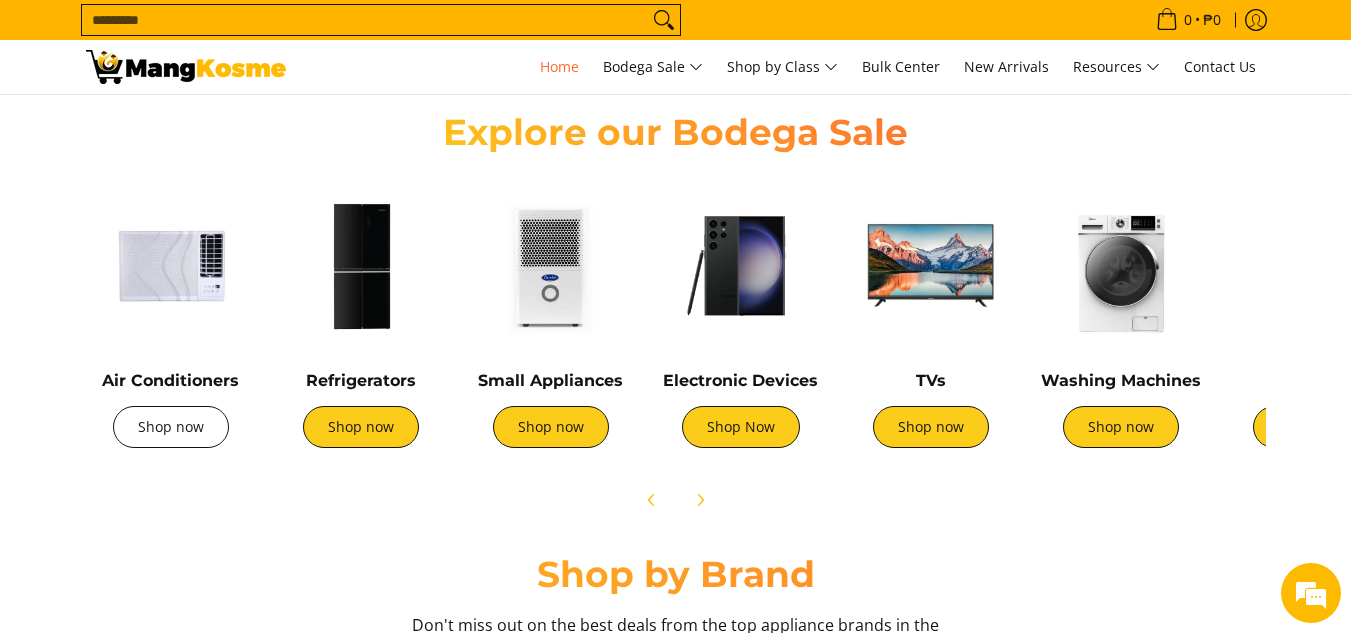 click on "Shop now" at bounding box center (171, 427) 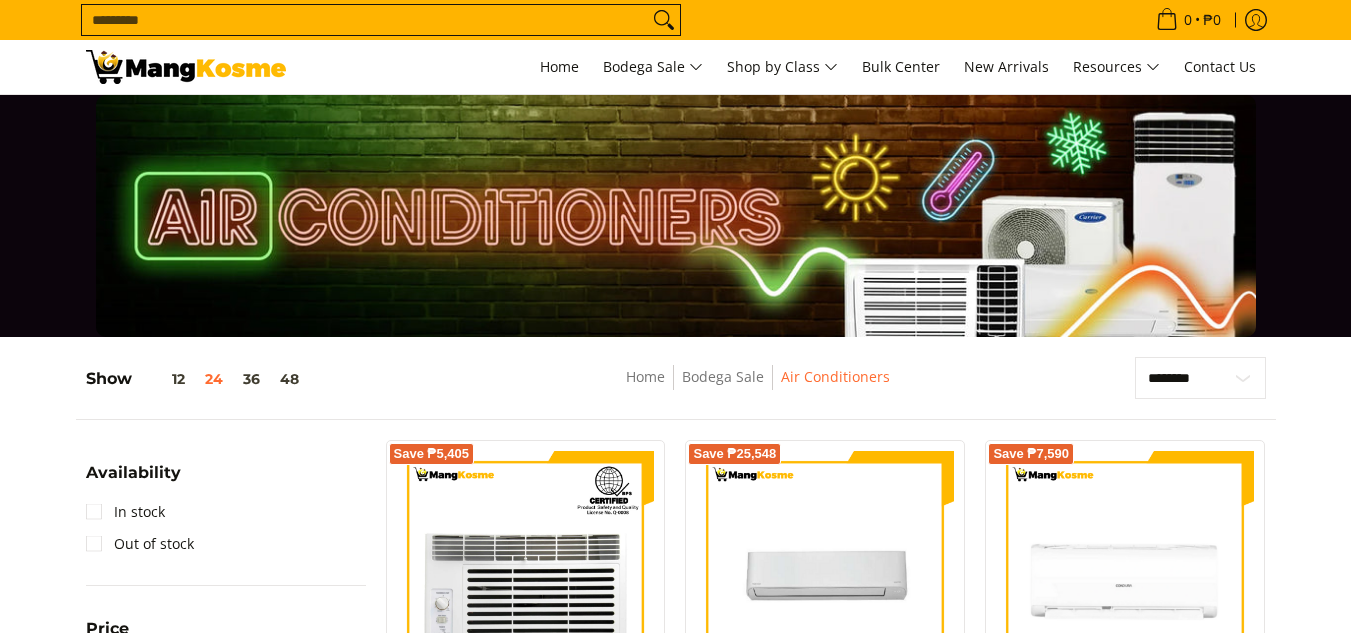 scroll, scrollTop: 0, scrollLeft: 0, axis: both 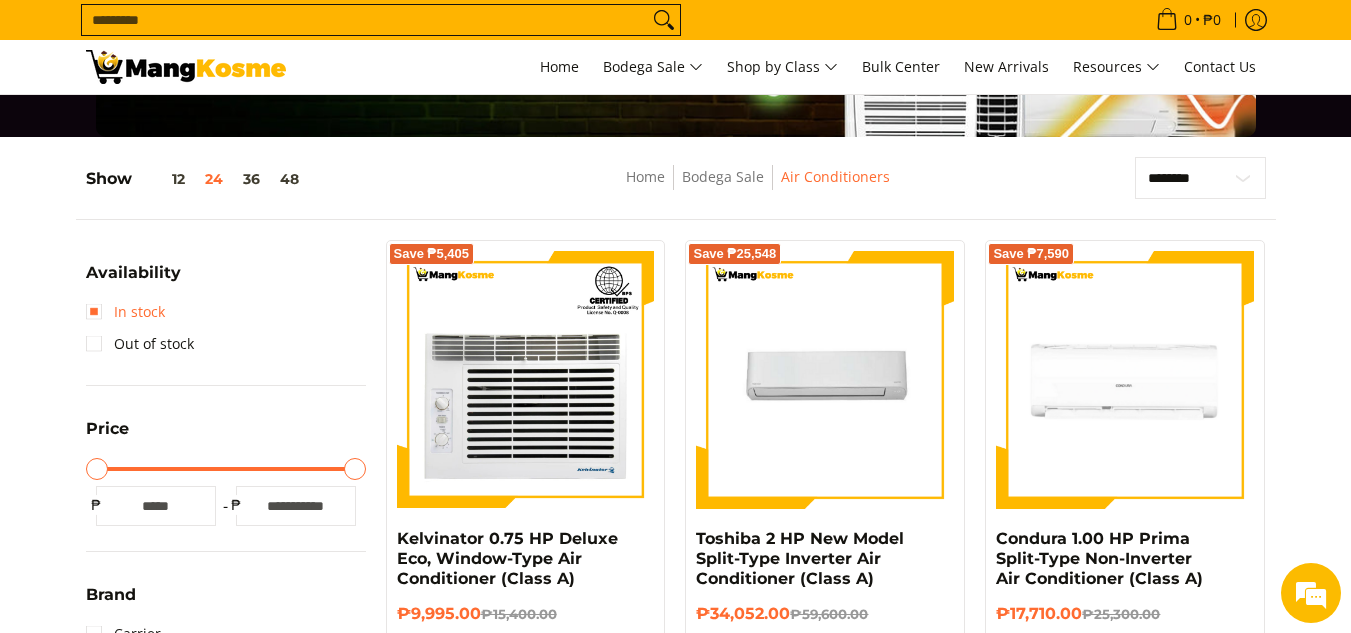 click on "In stock" at bounding box center [125, 312] 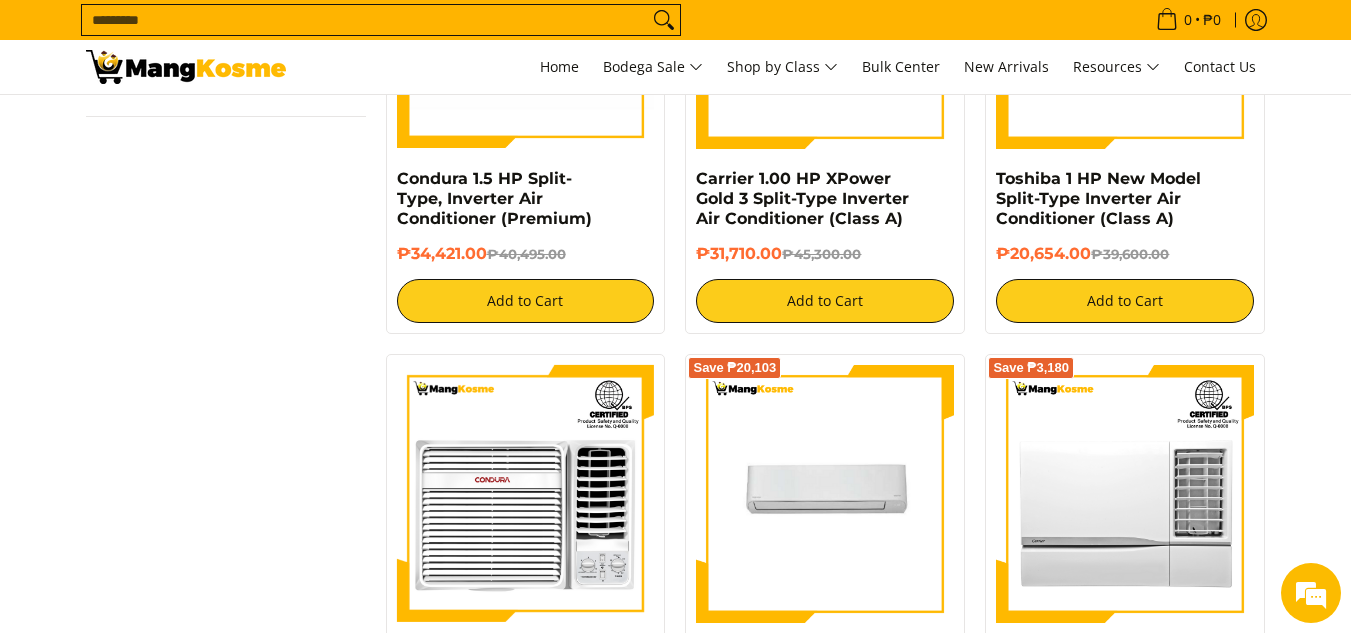 scroll, scrollTop: 2300, scrollLeft: 0, axis: vertical 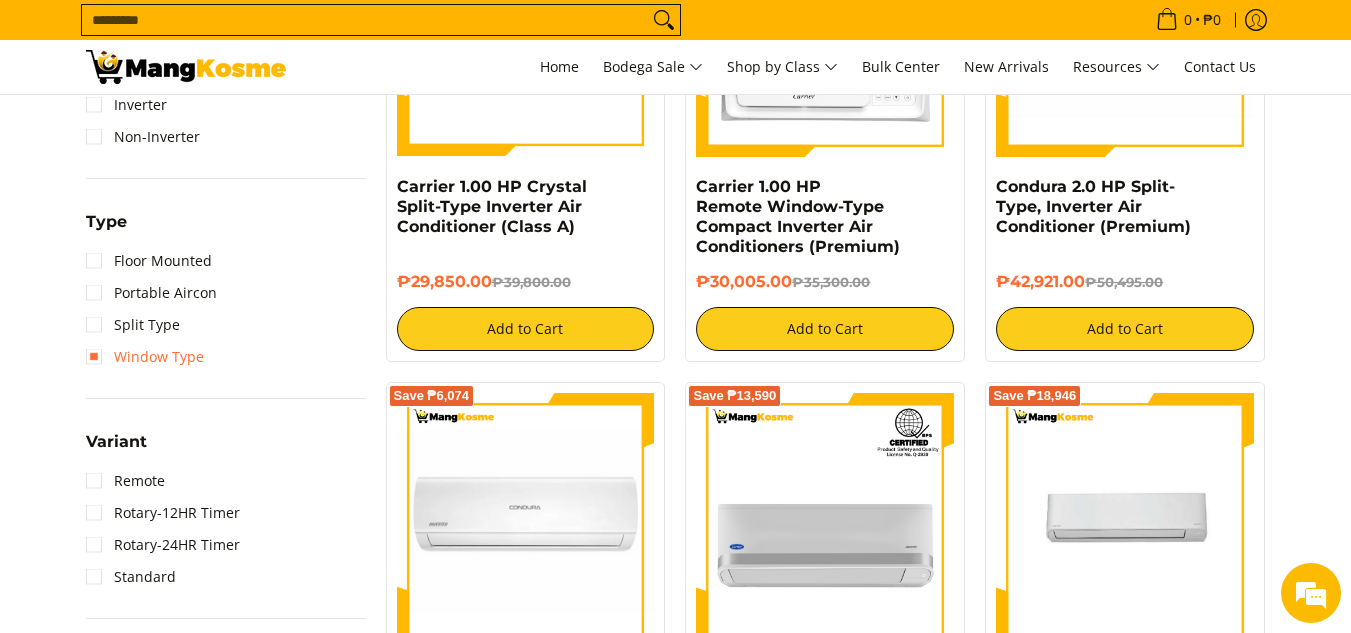 click on "Window Type" at bounding box center (145, 357) 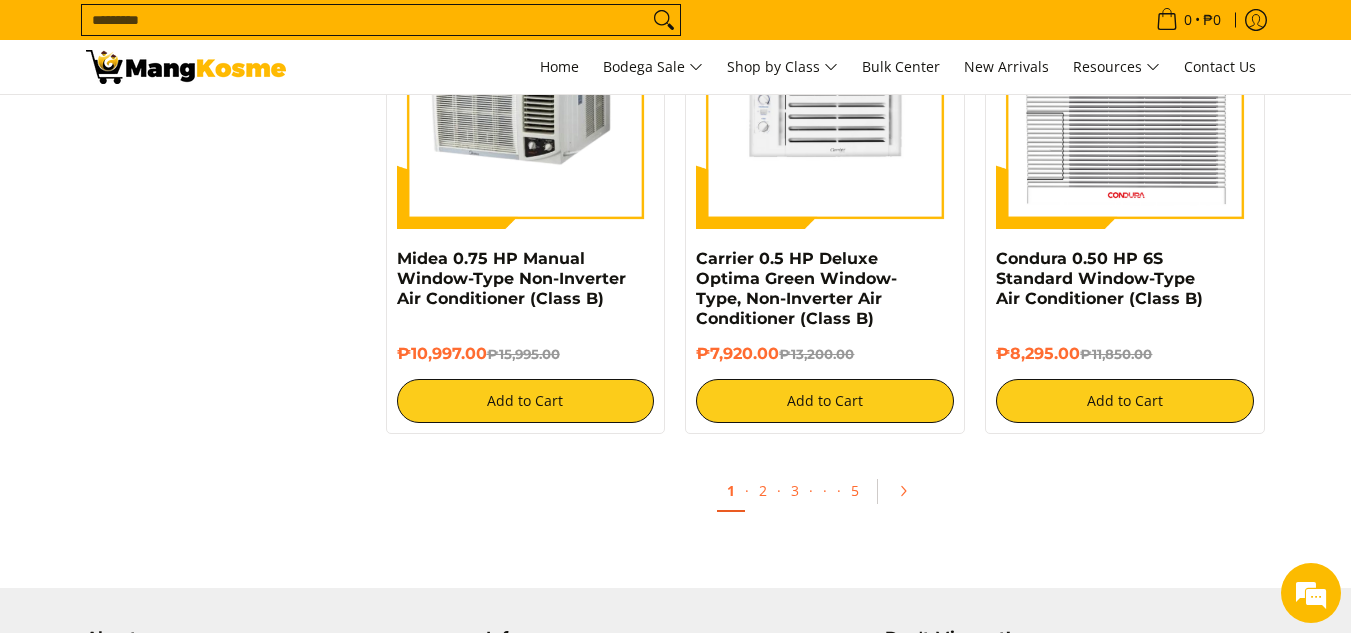 scroll, scrollTop: 3962, scrollLeft: 0, axis: vertical 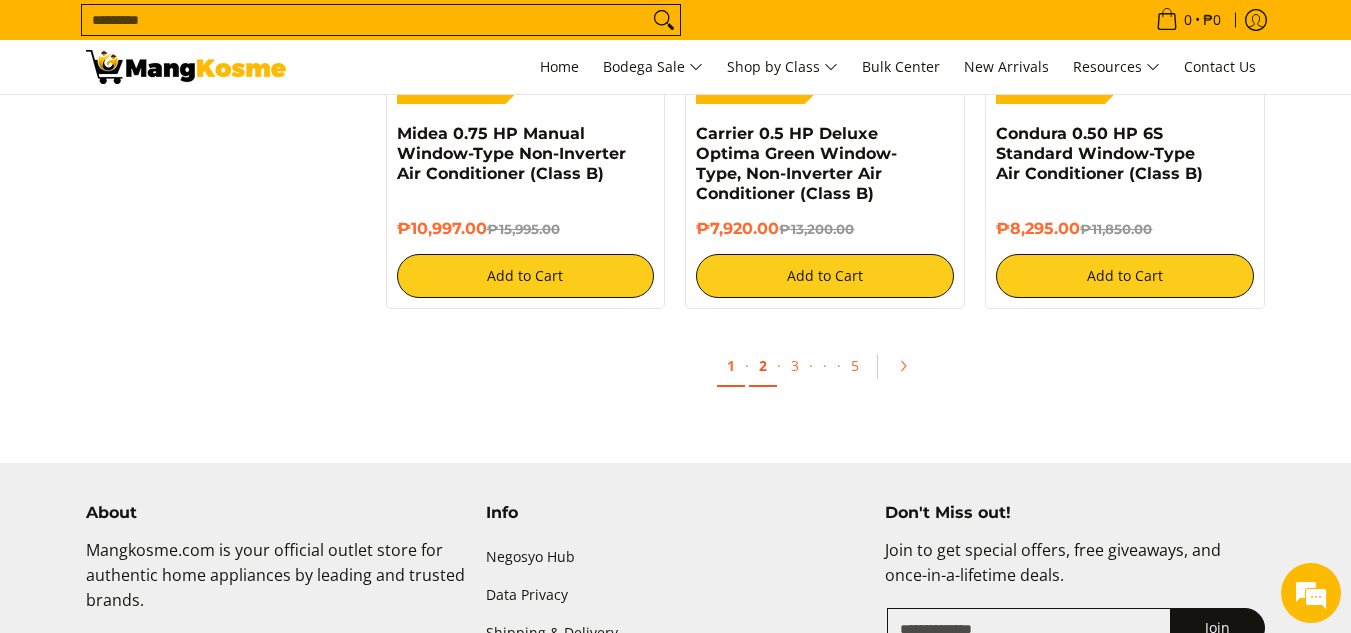 click on "2" at bounding box center [763, 366] 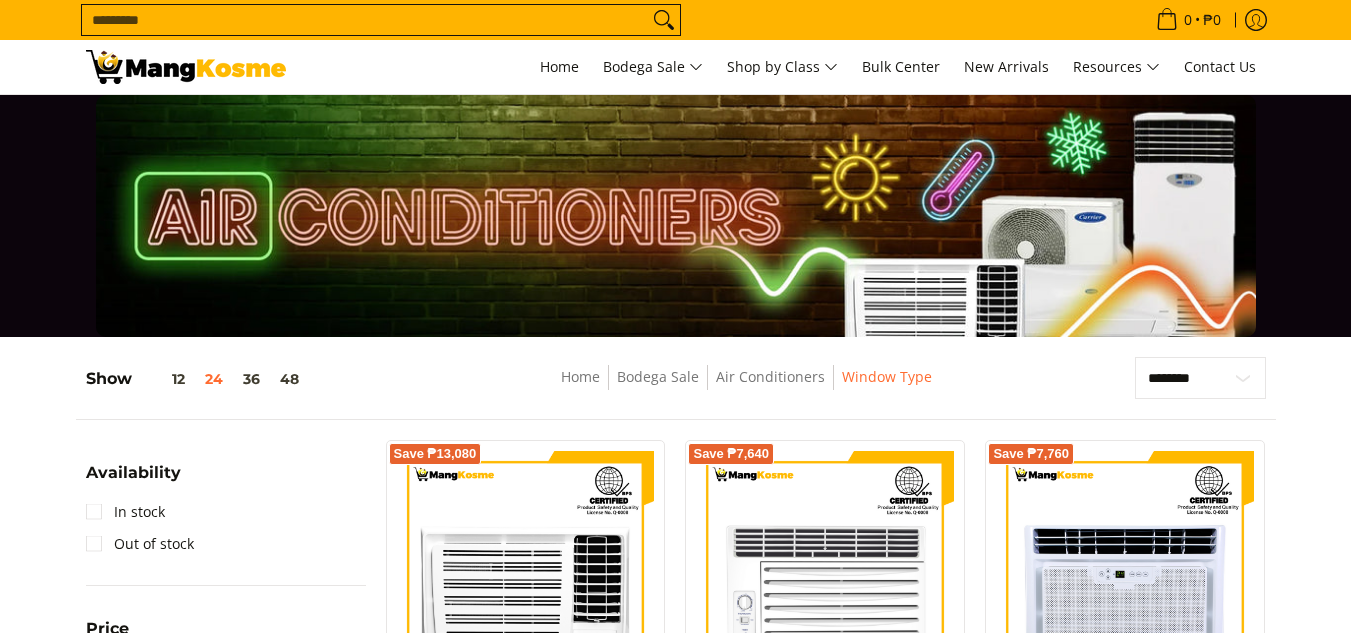 scroll, scrollTop: 0, scrollLeft: 0, axis: both 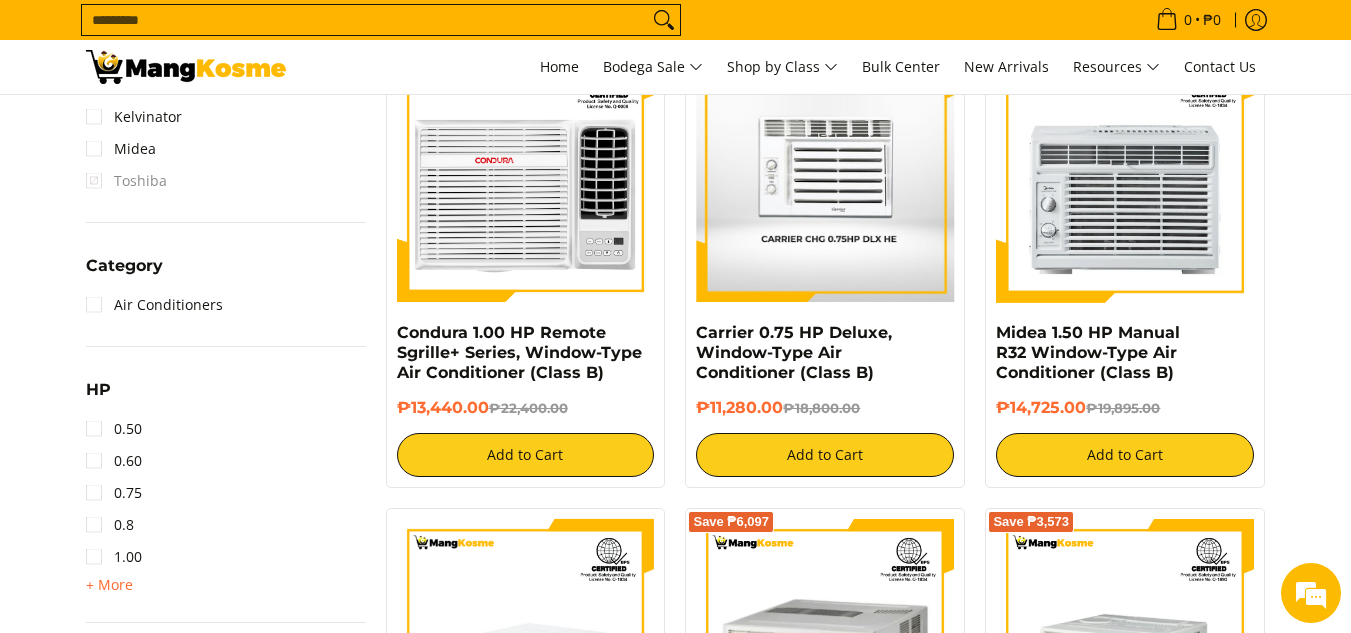 click at bounding box center (825, 174) 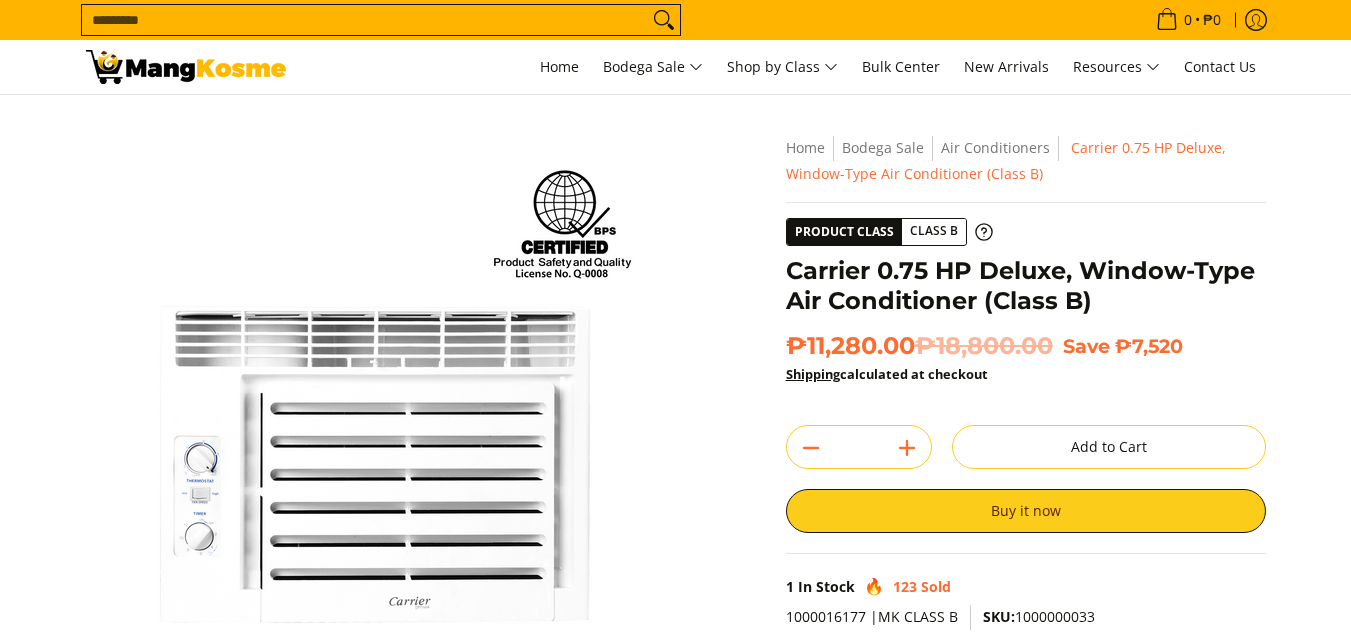 scroll, scrollTop: 0, scrollLeft: 0, axis: both 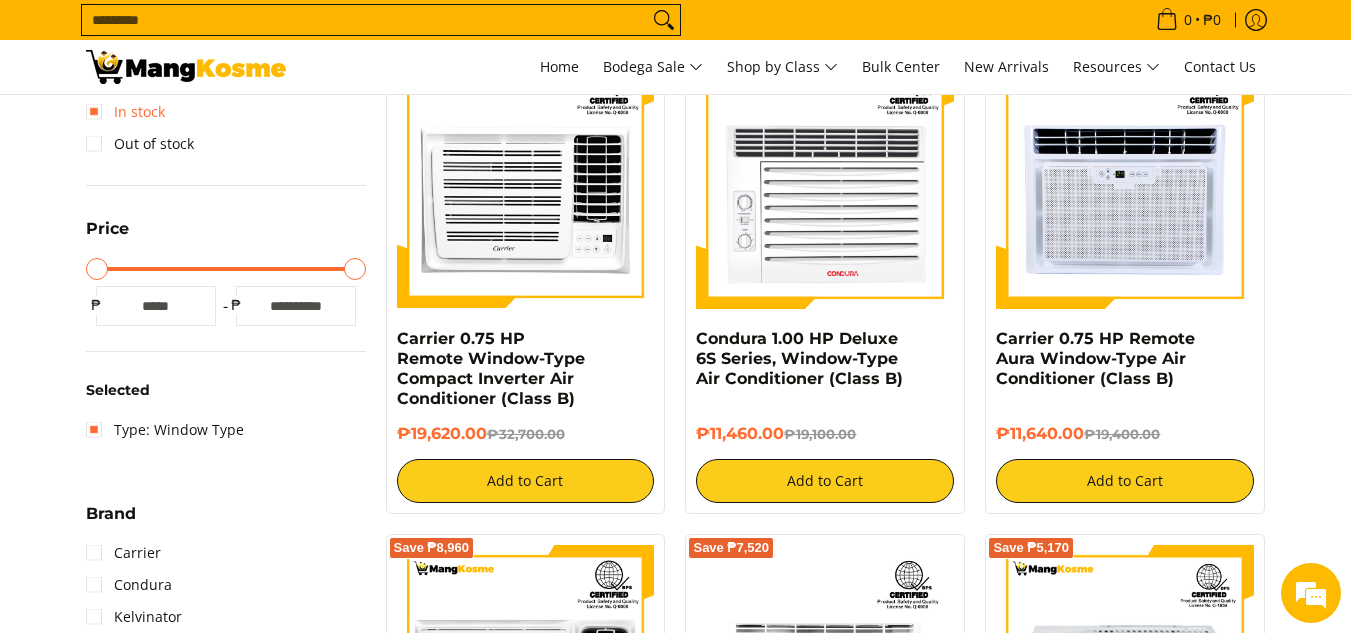 click on "In stock" at bounding box center (125, 112) 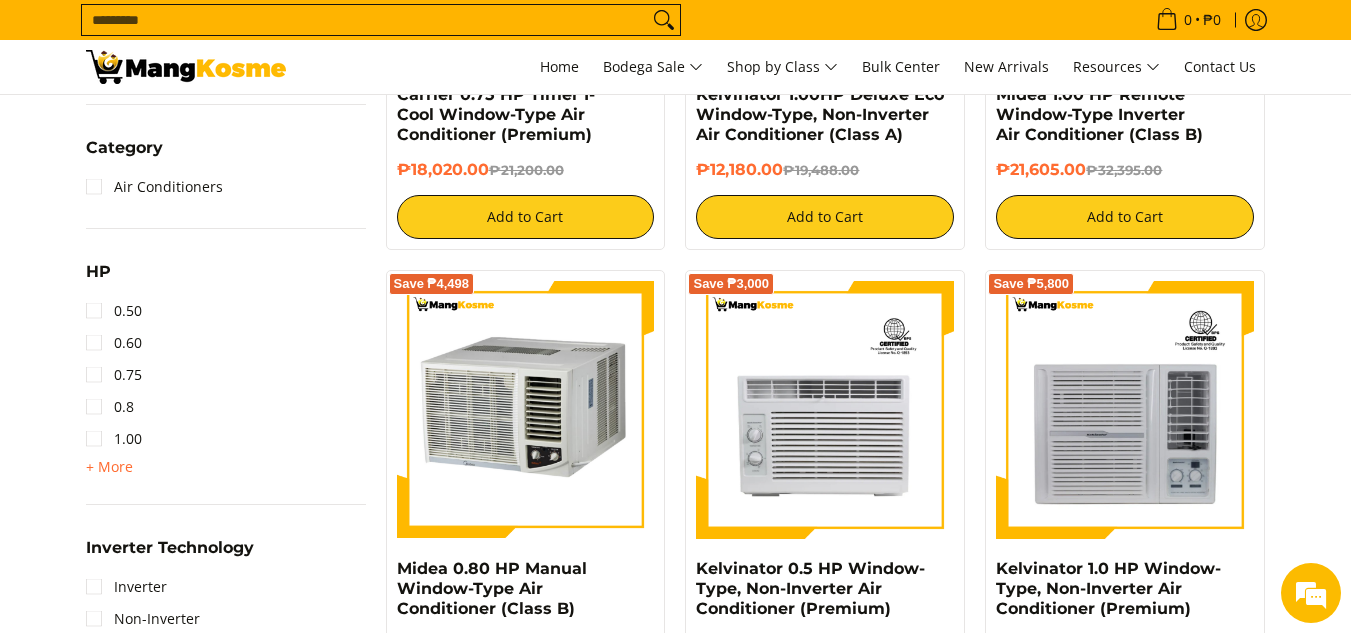 scroll, scrollTop: 1162, scrollLeft: 0, axis: vertical 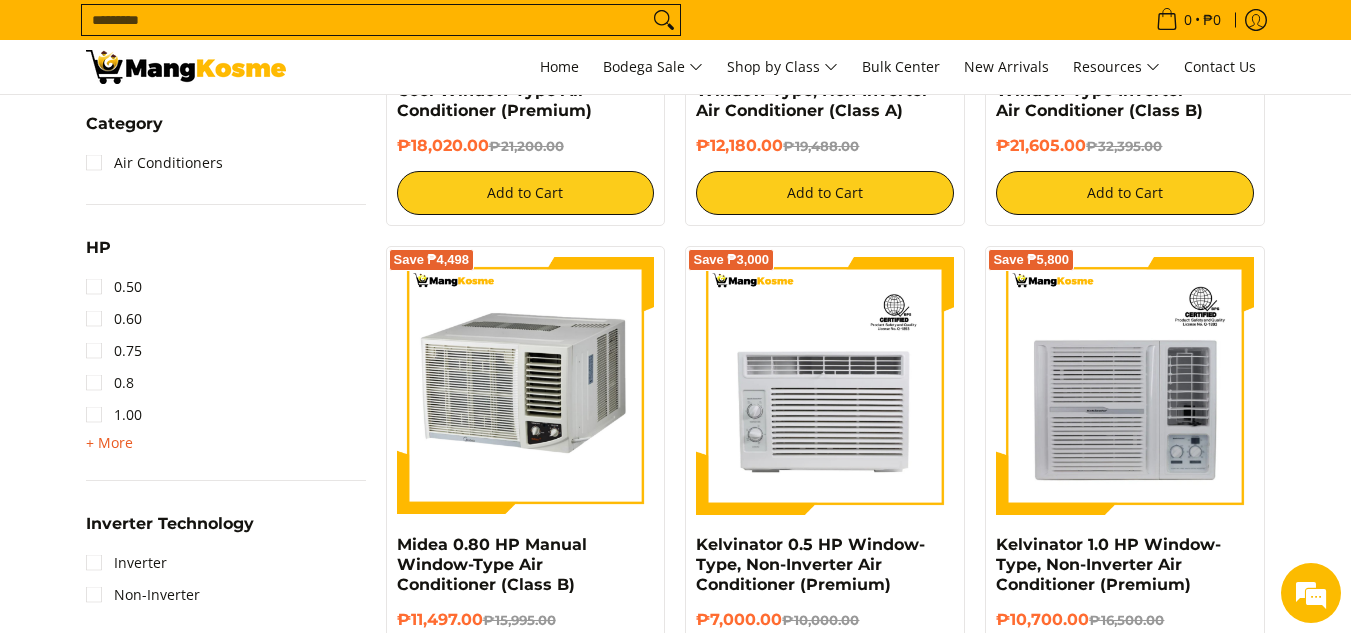 click on "+ More" at bounding box center (109, 443) 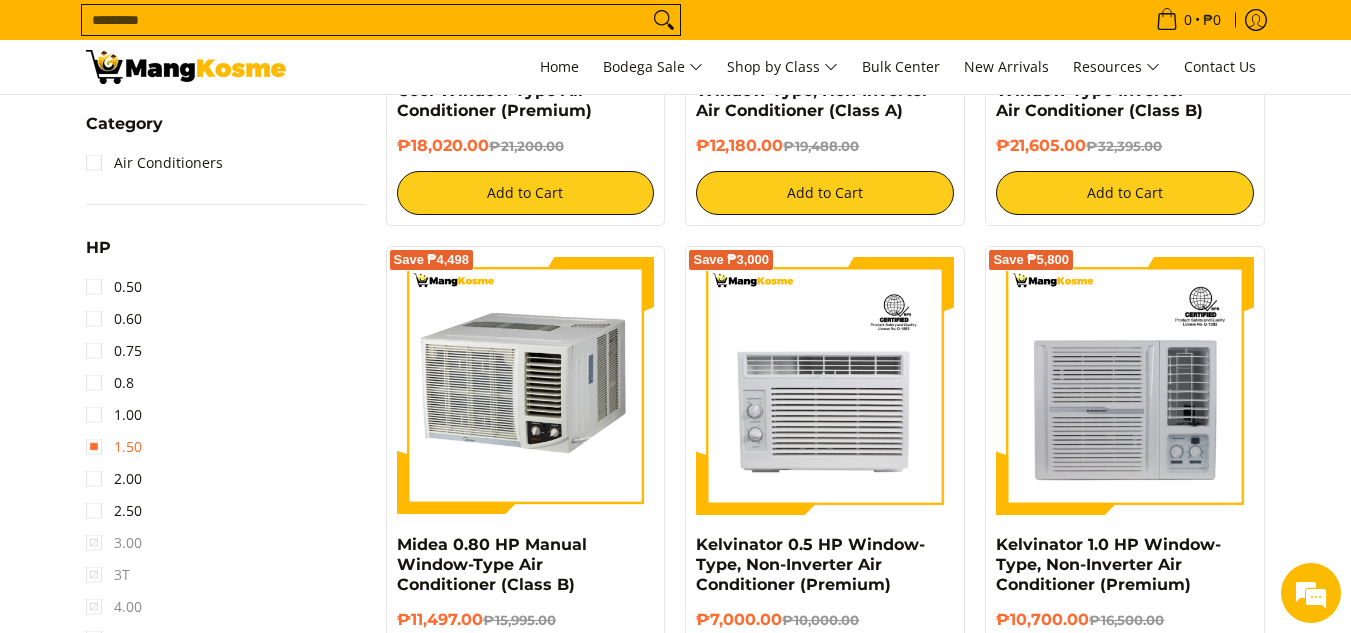 click on "1.50" at bounding box center (114, 447) 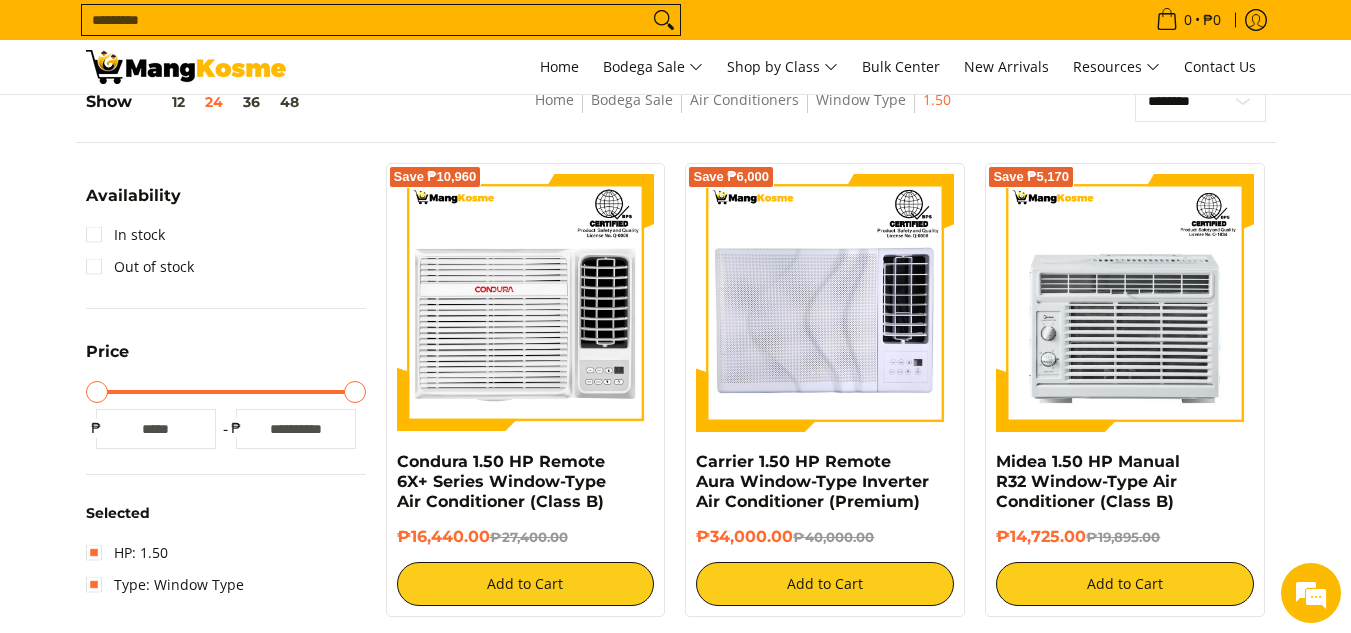 scroll, scrollTop: 262, scrollLeft: 0, axis: vertical 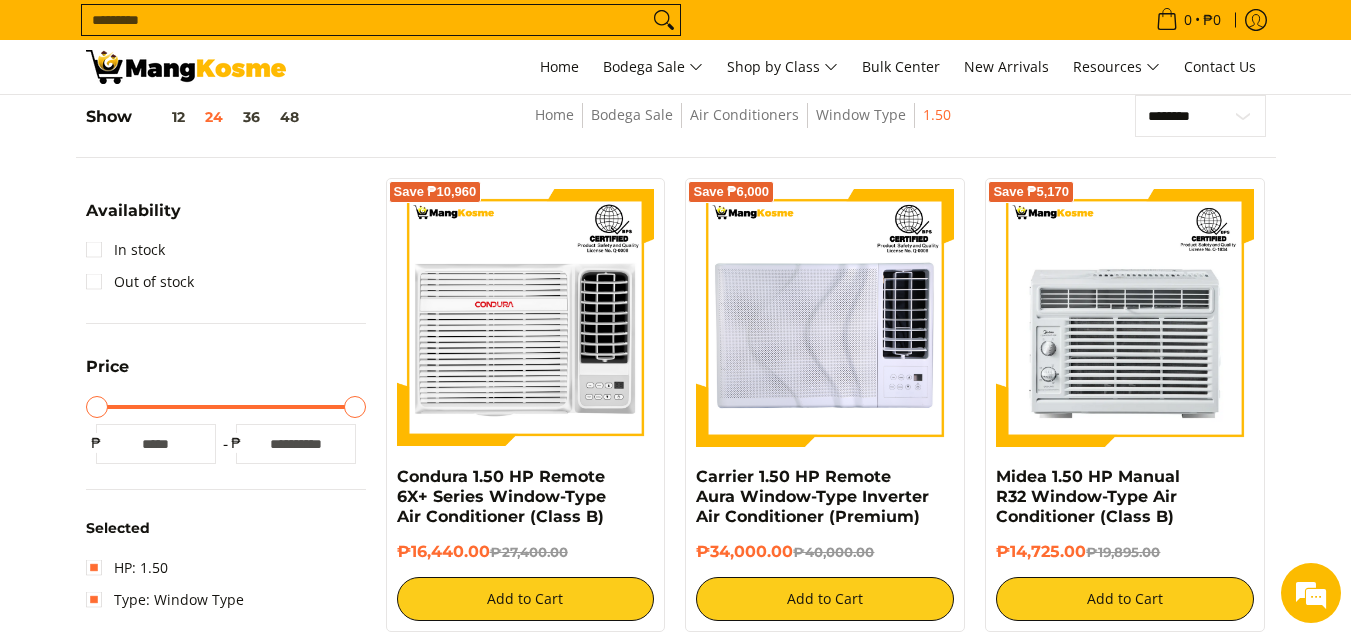 click at bounding box center [186, 67] 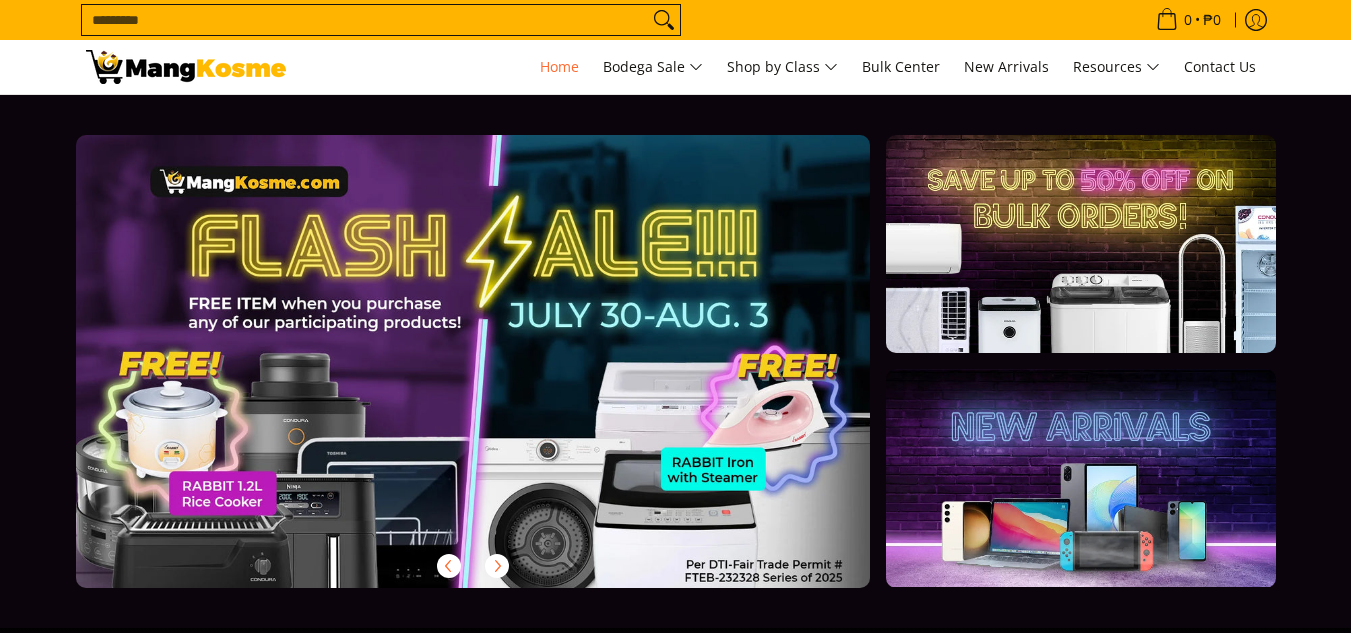scroll, scrollTop: 600, scrollLeft: 0, axis: vertical 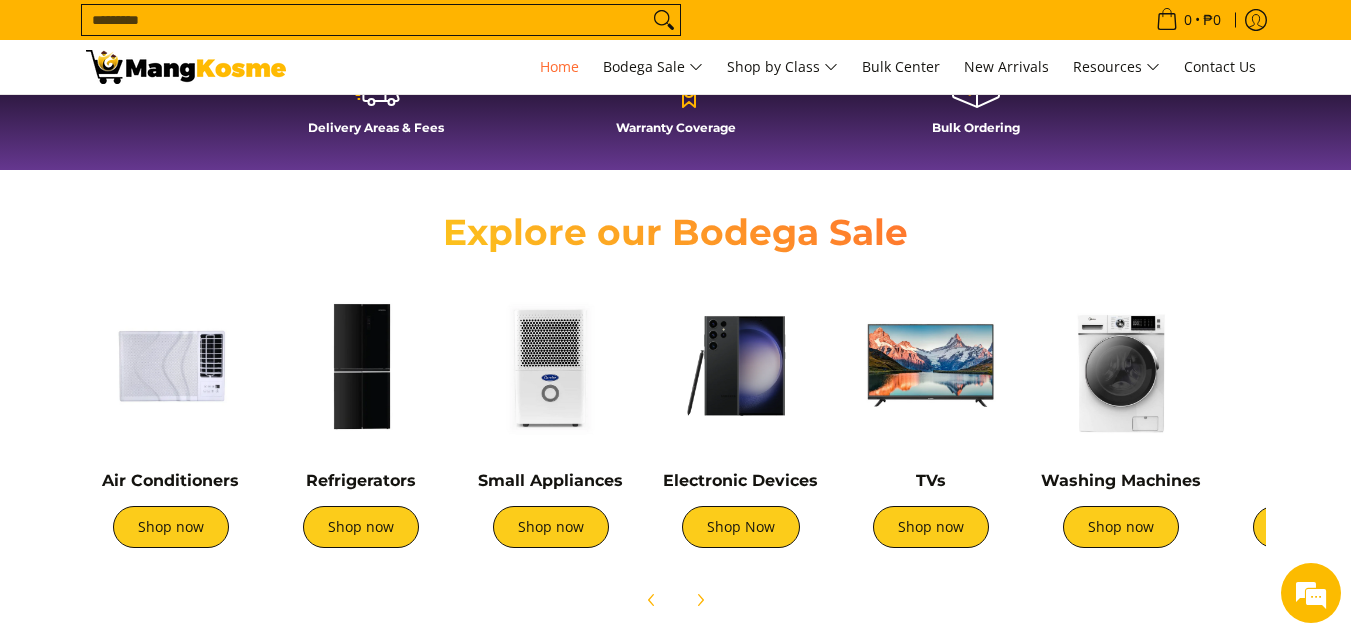 click at bounding box center [1121, 366] 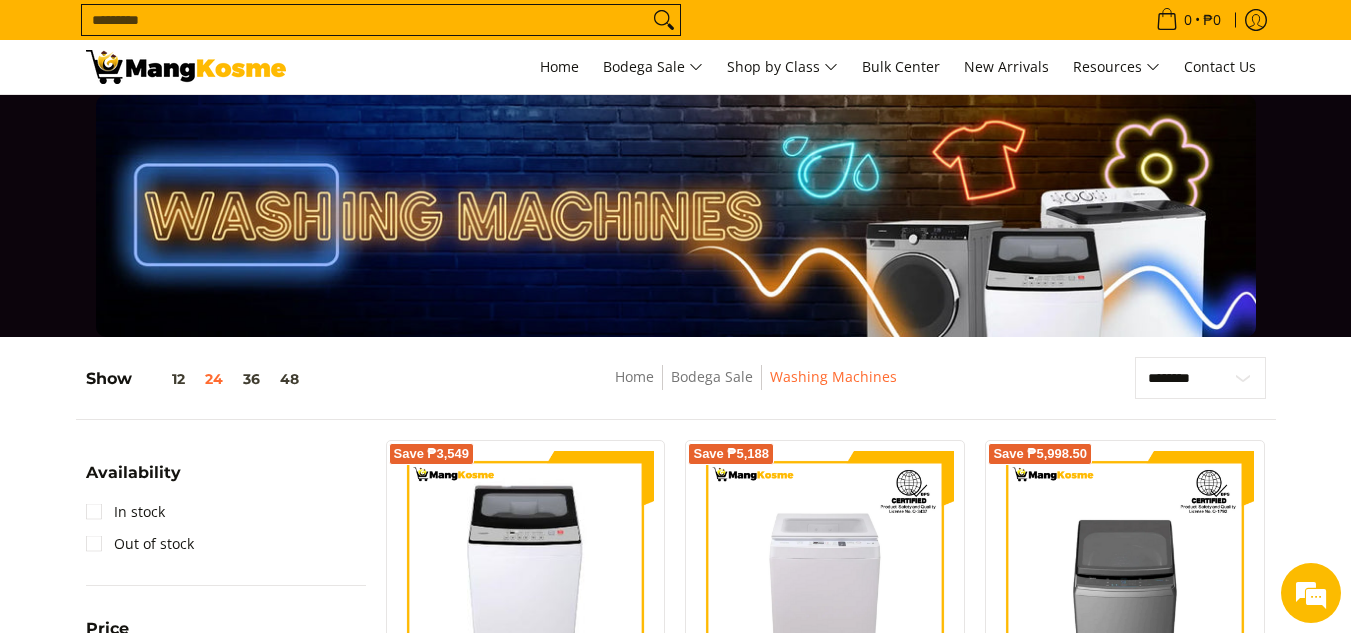 scroll, scrollTop: 700, scrollLeft: 0, axis: vertical 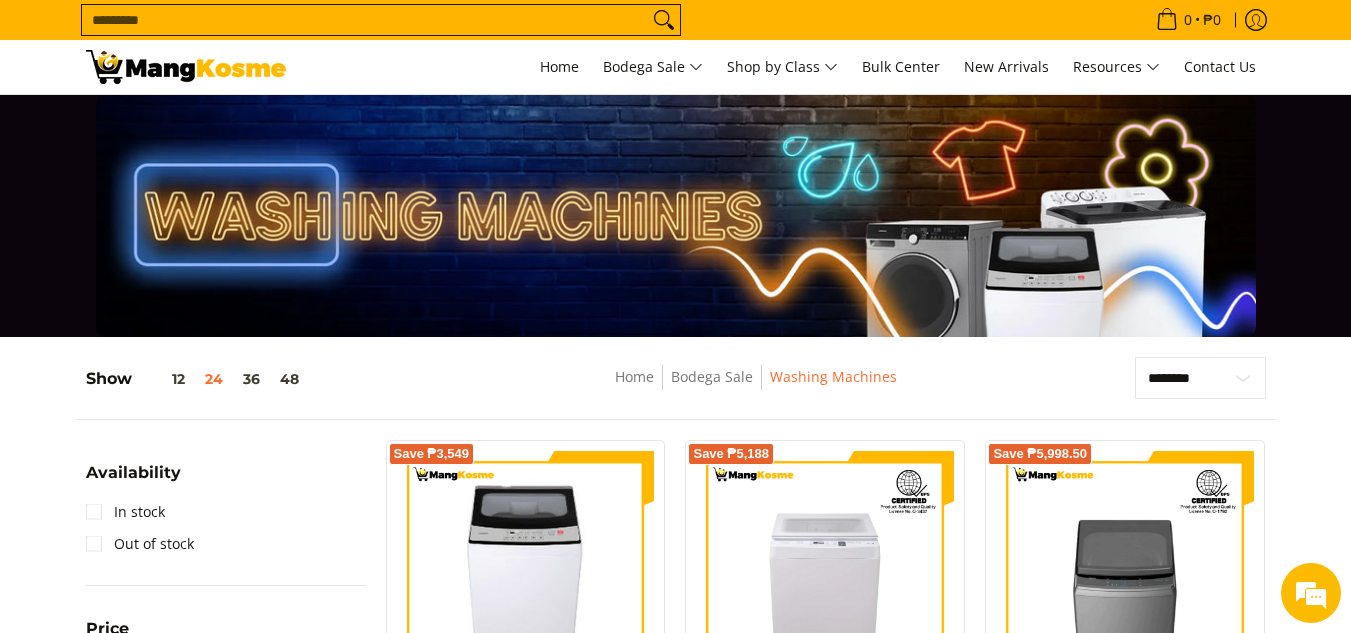 click at bounding box center (186, 67) 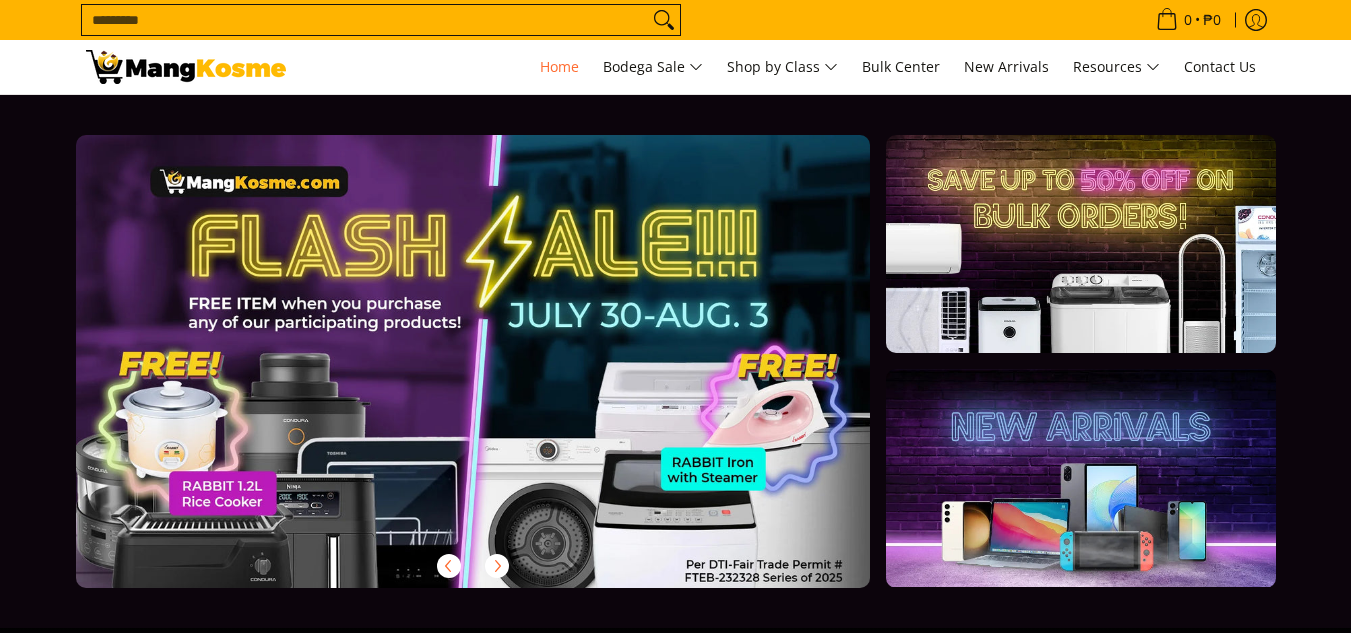 scroll, scrollTop: 500, scrollLeft: 0, axis: vertical 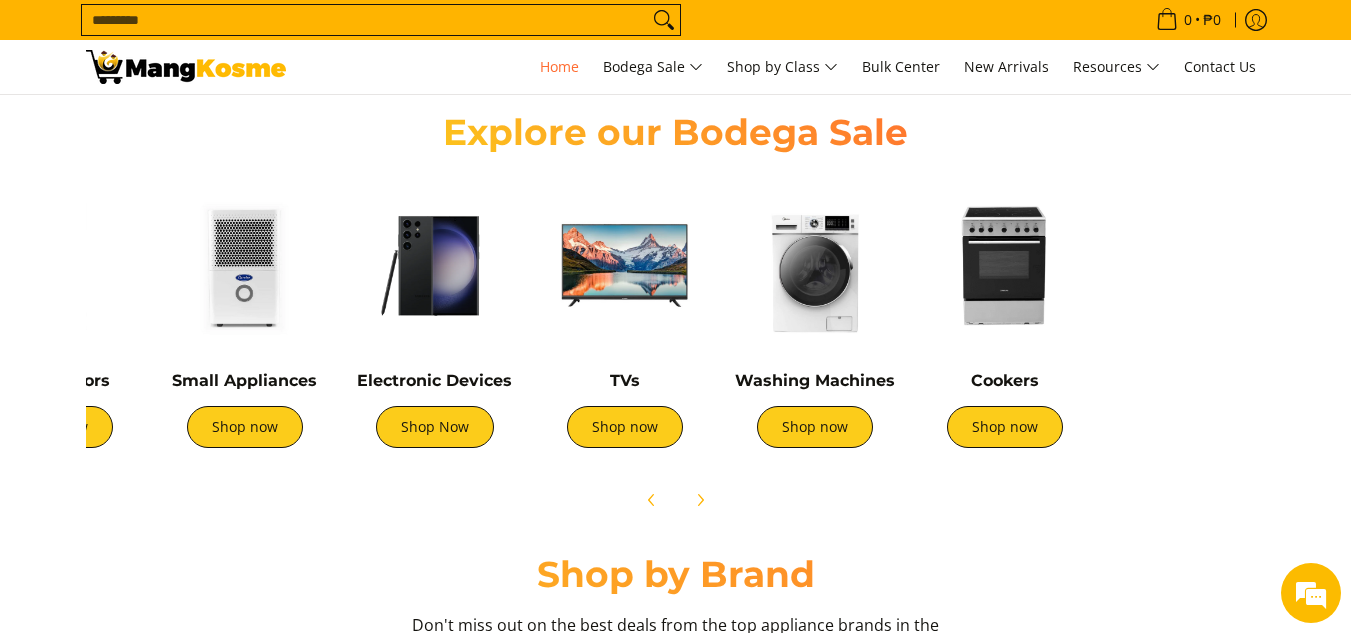 drag, startPoint x: 1244, startPoint y: 422, endPoint x: 942, endPoint y: 429, distance: 302.08112 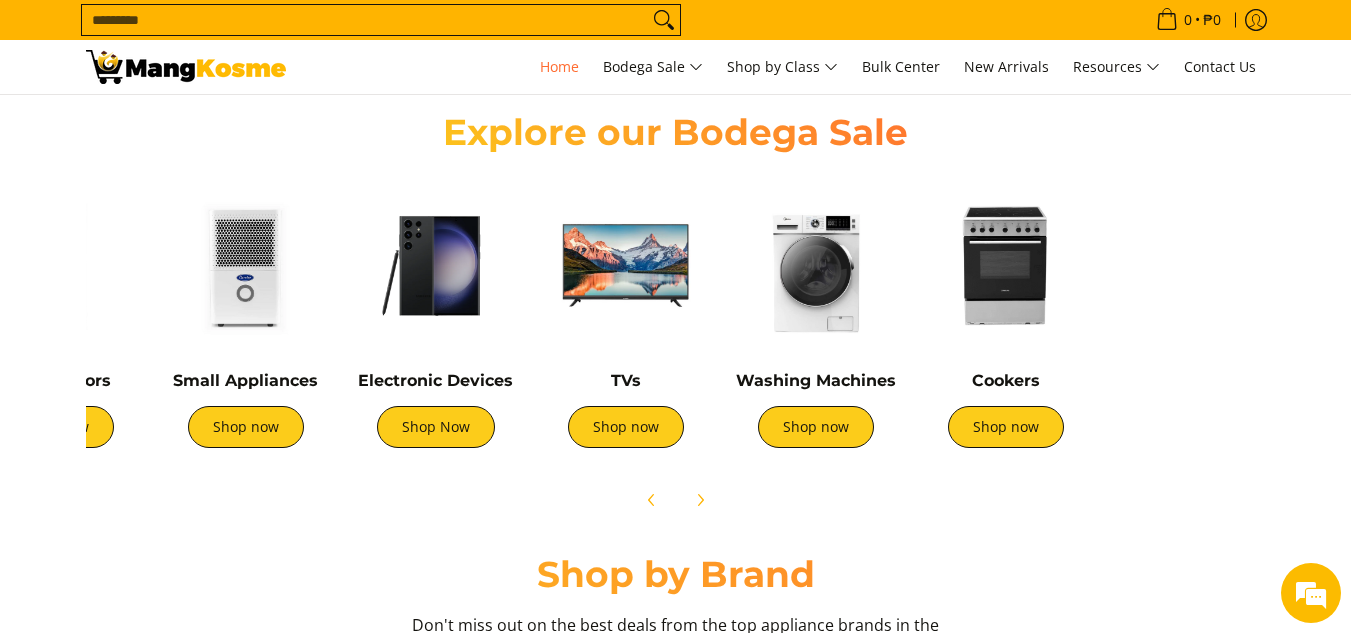 click at bounding box center [626, 266] 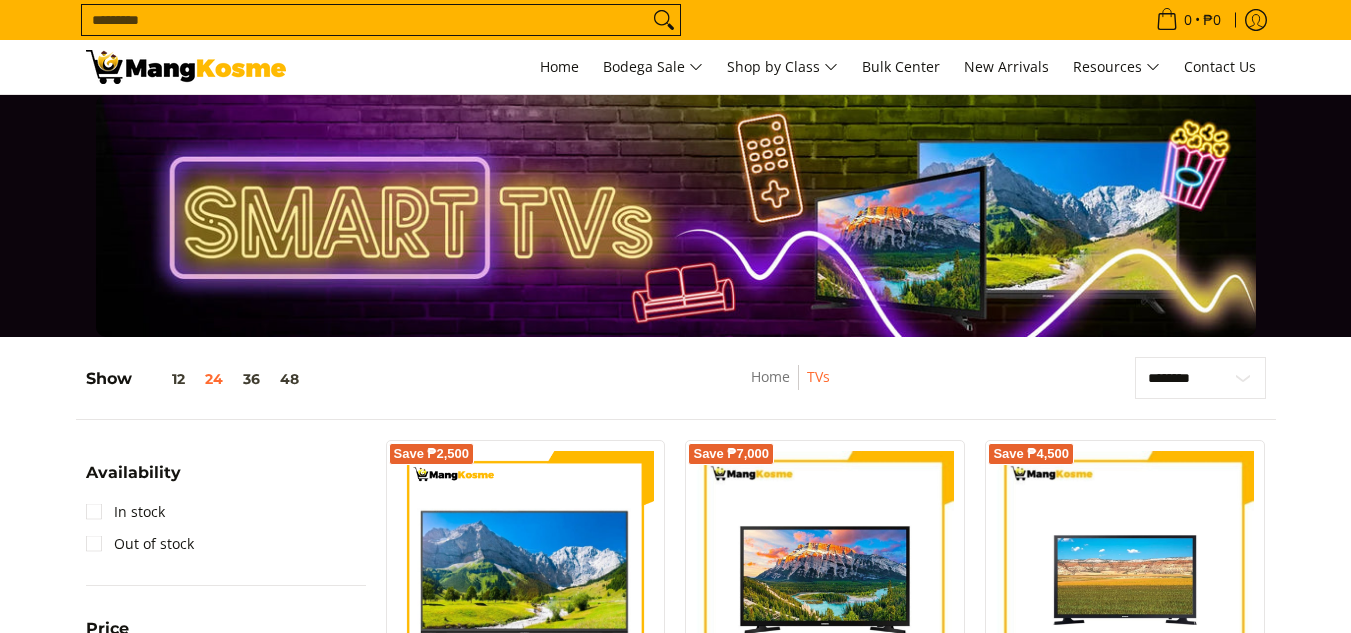 scroll, scrollTop: 193, scrollLeft: 0, axis: vertical 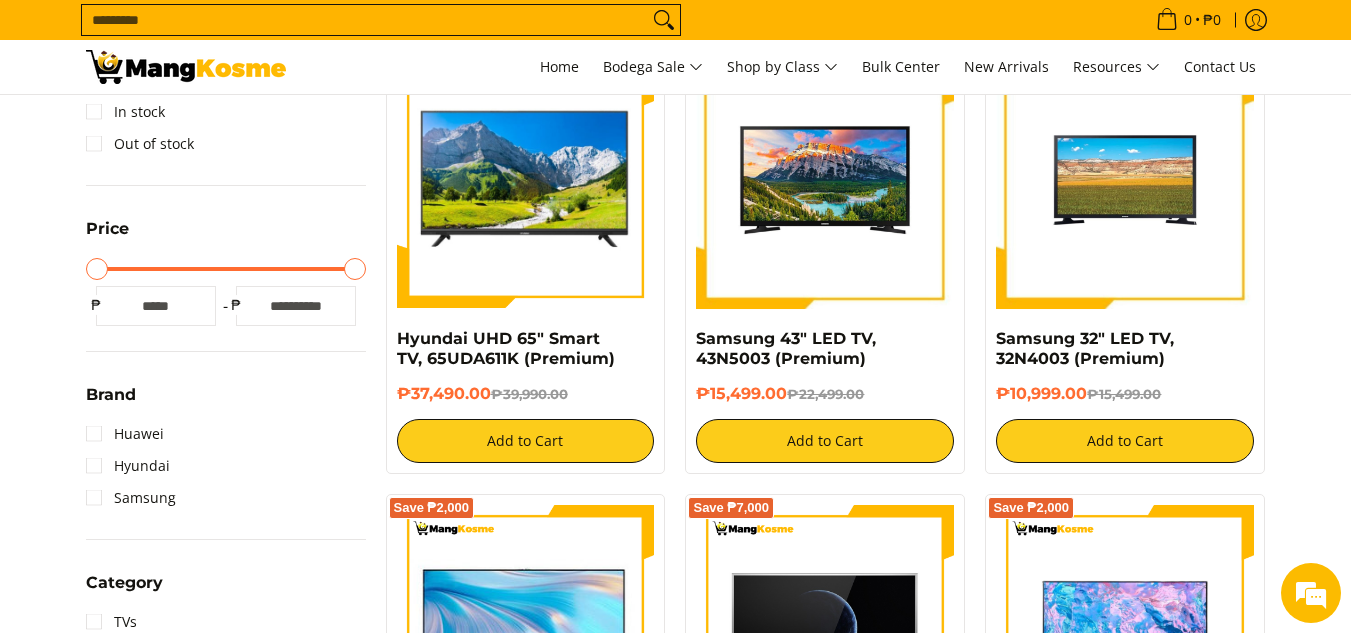 type on "*****" 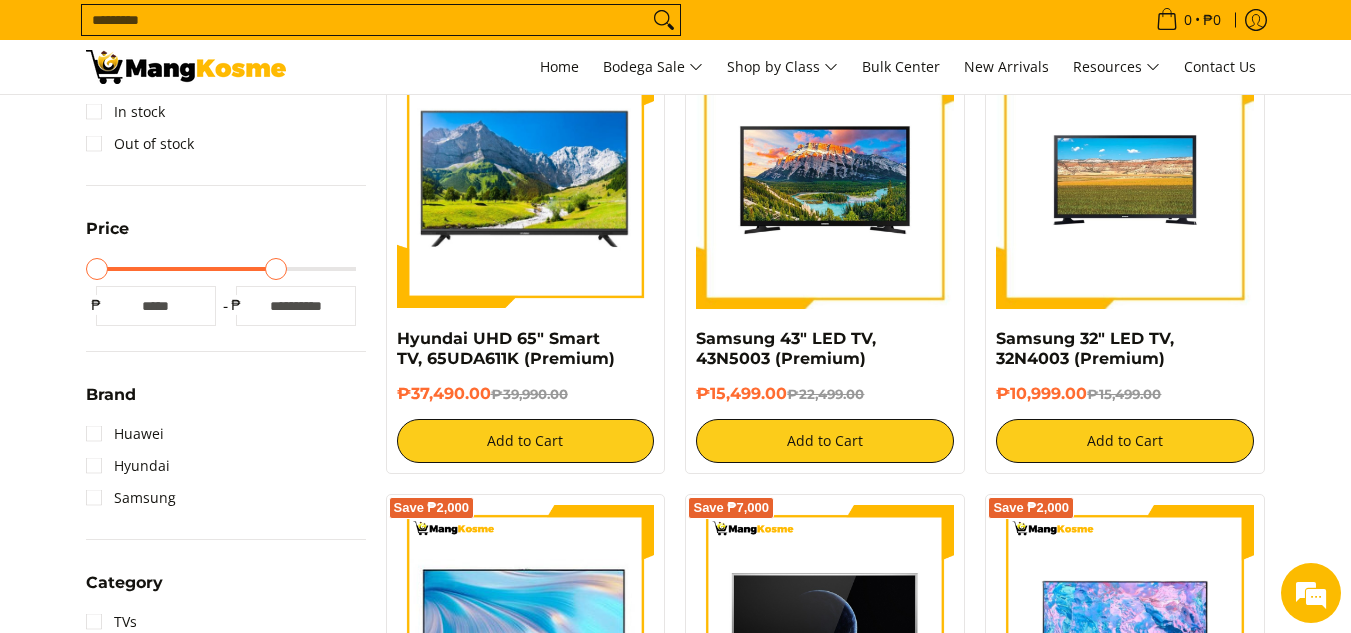 type on "*****" 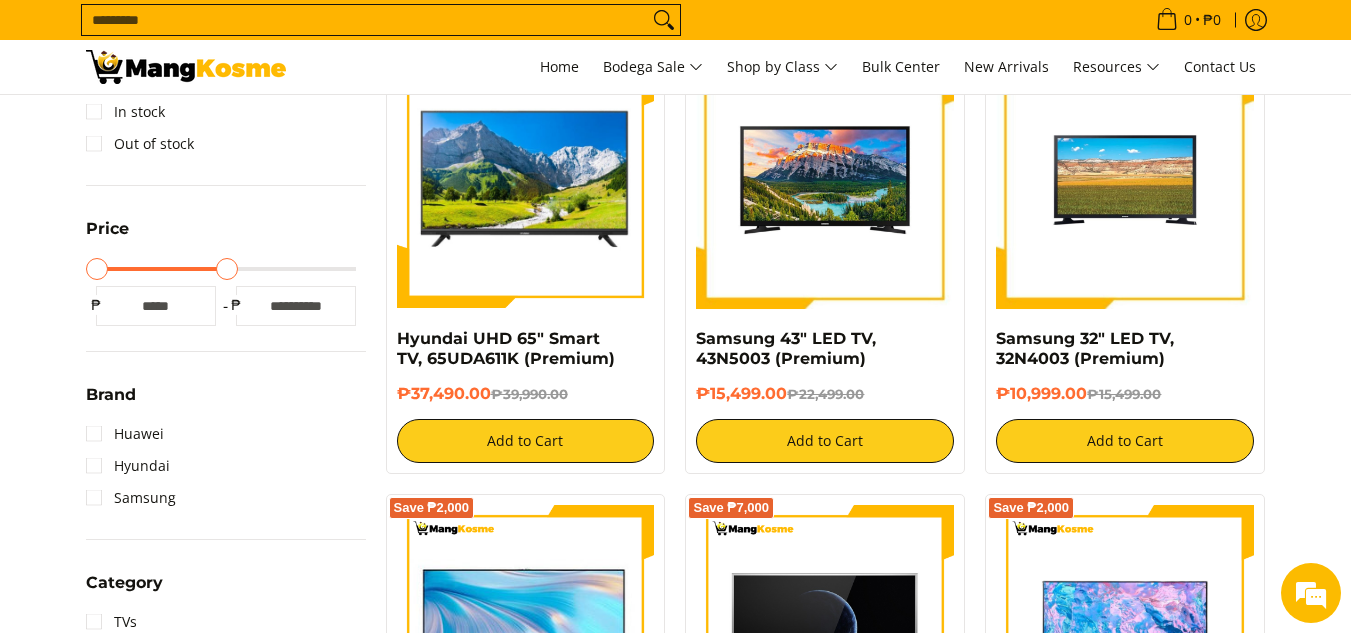 type on "*****" 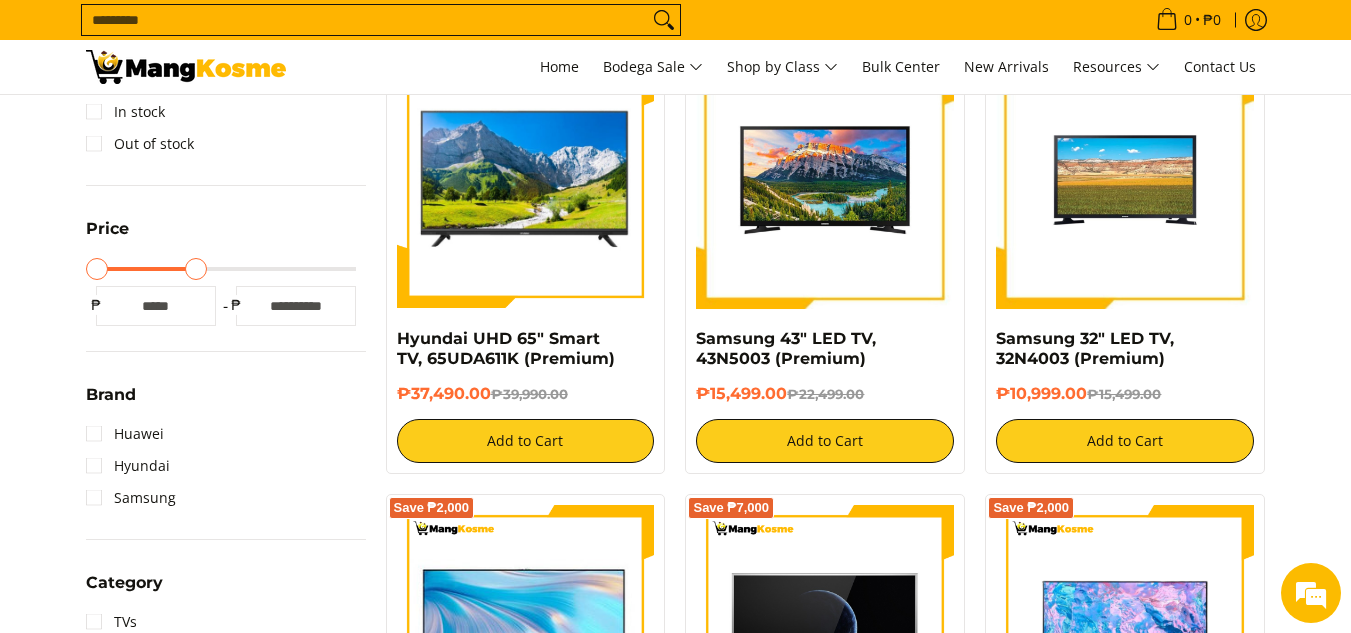 type on "*****" 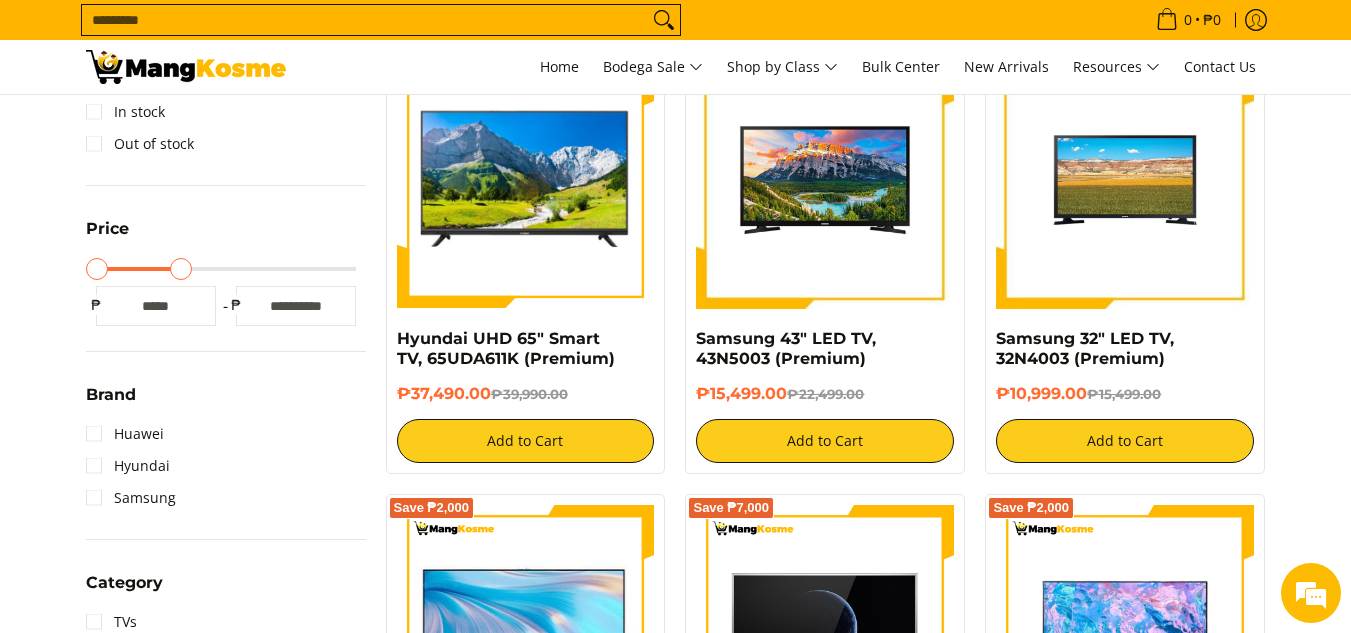 type on "*****" 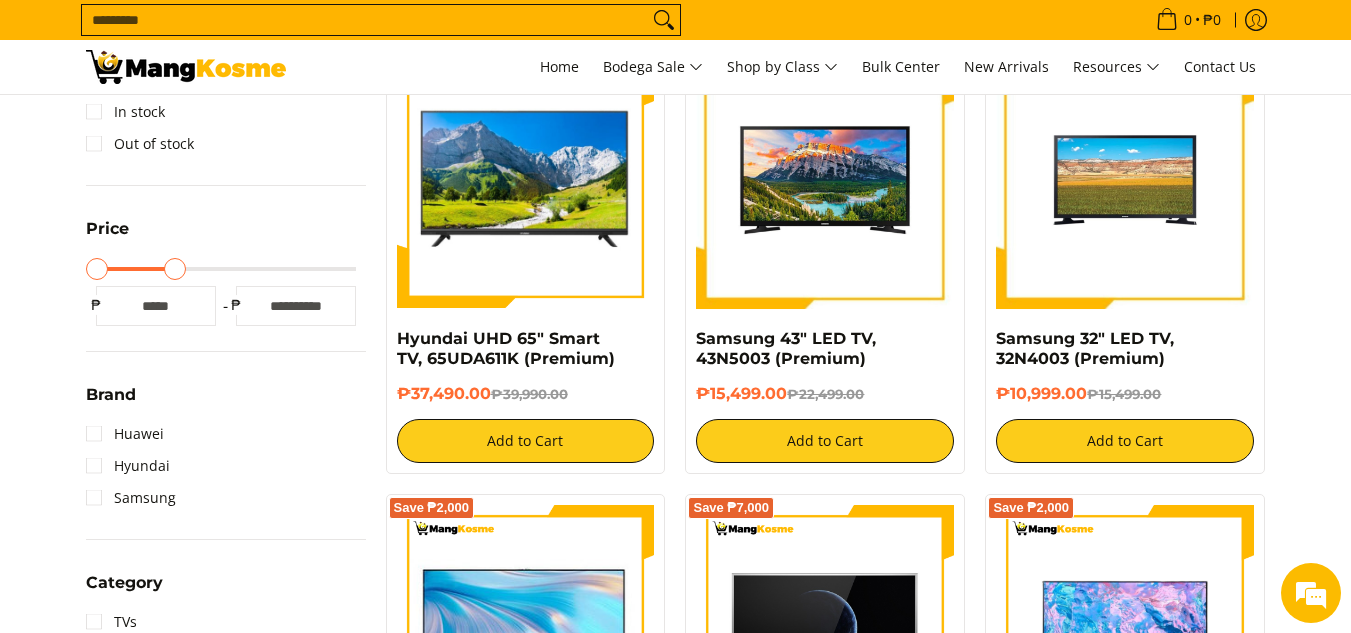 type on "*****" 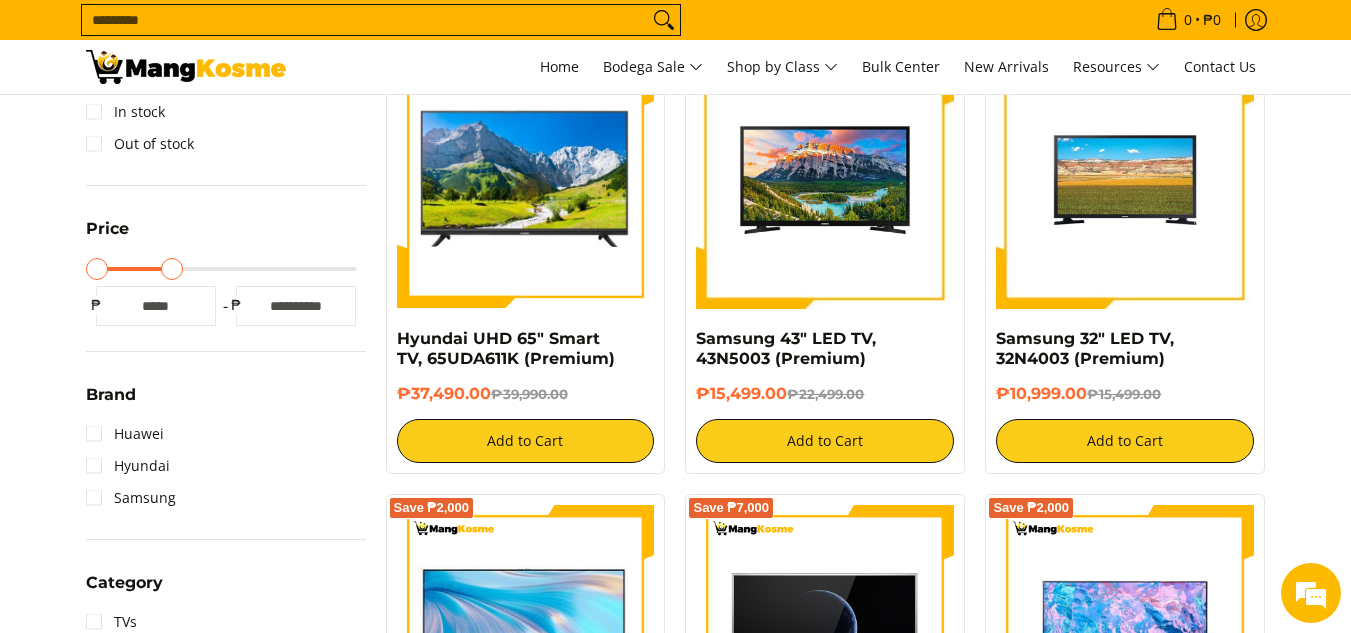type on "*****" 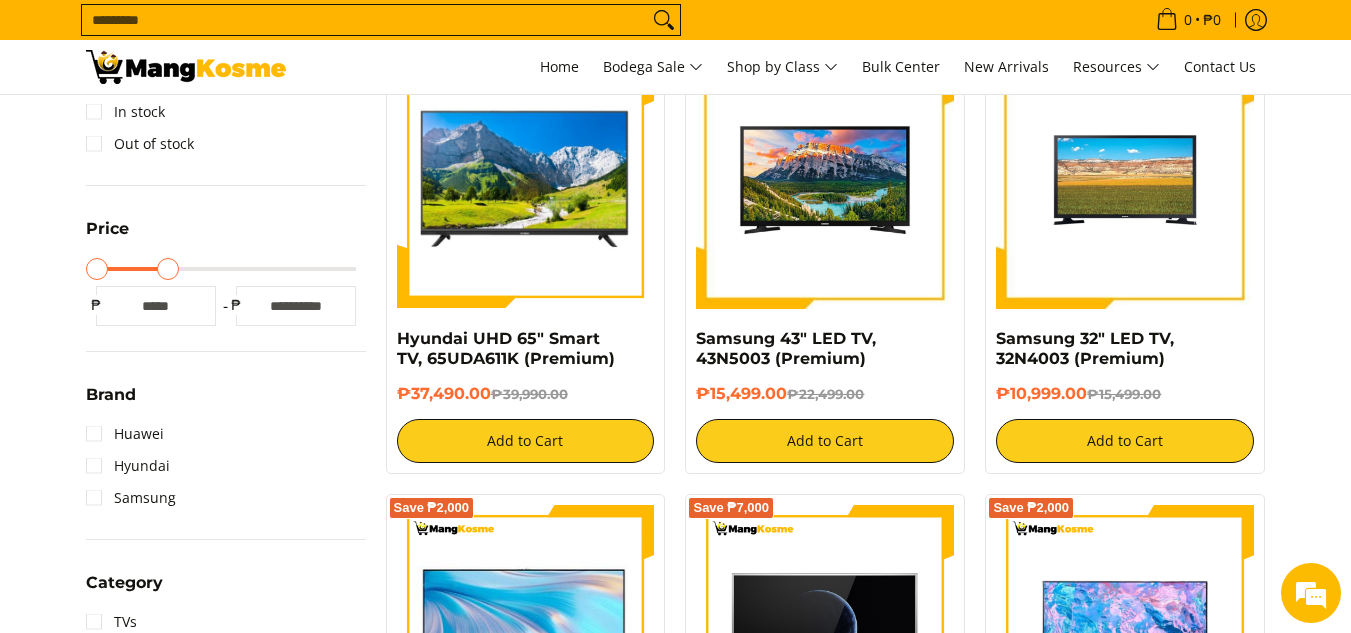 type on "*****" 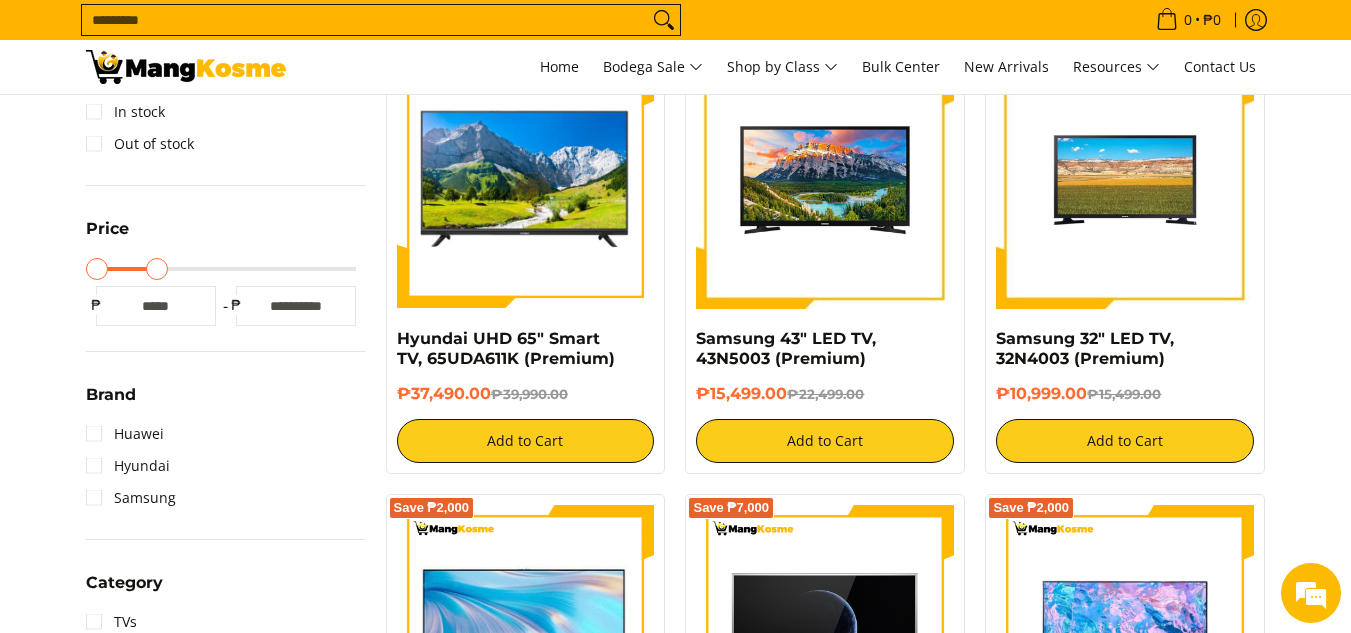 type on "*****" 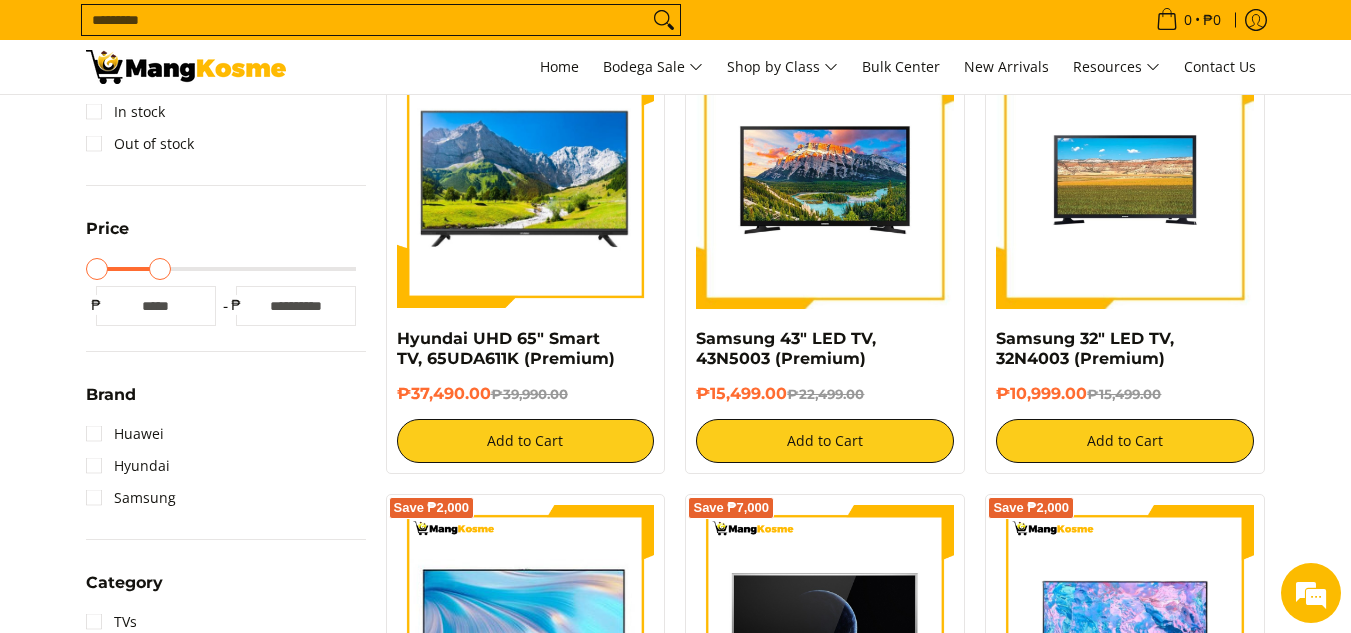 type on "*****" 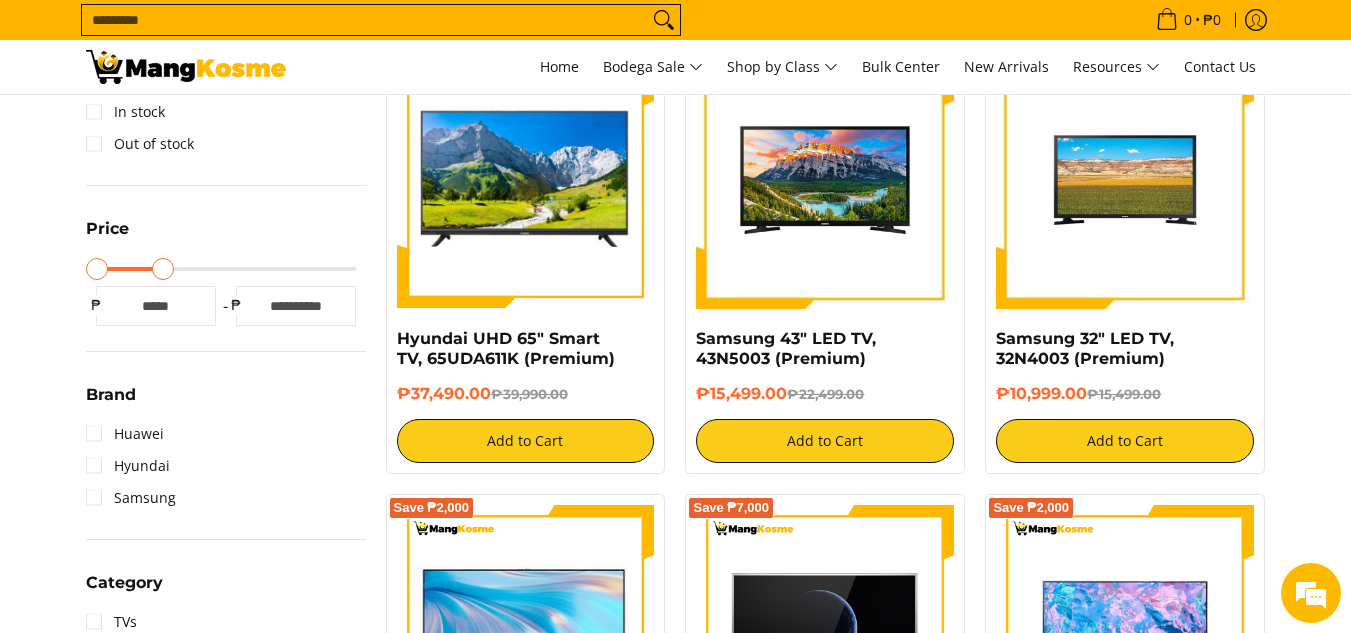 type on "*****" 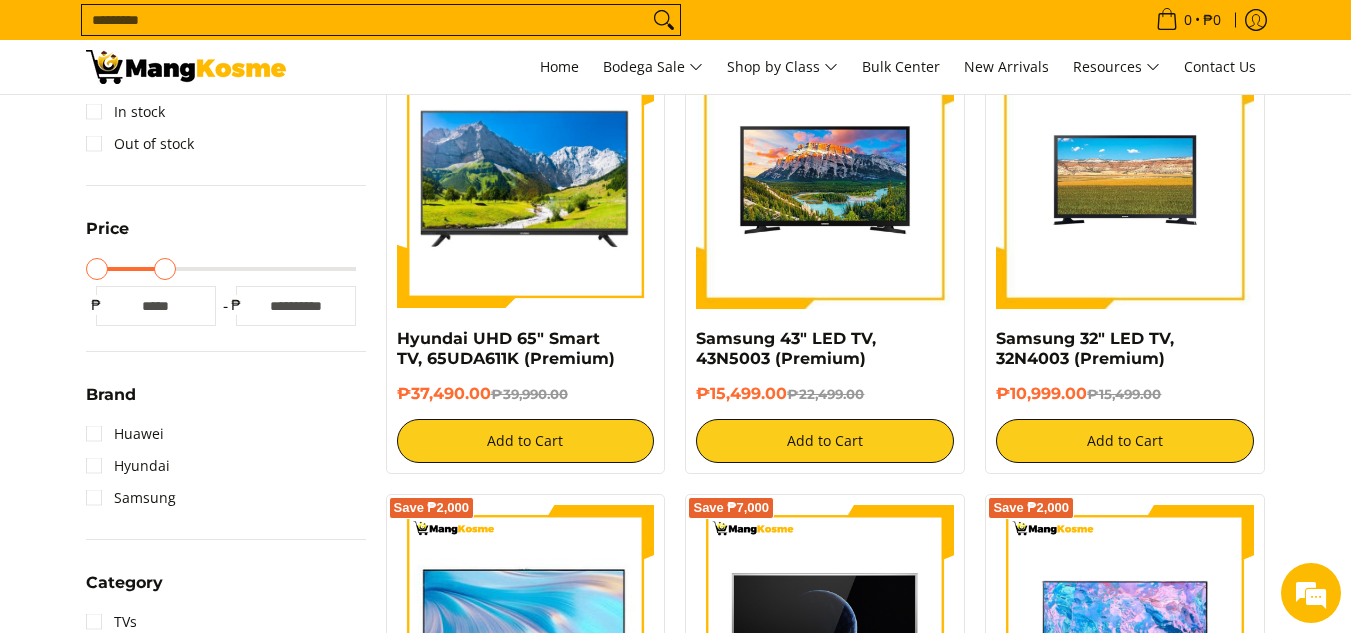 type on "*****" 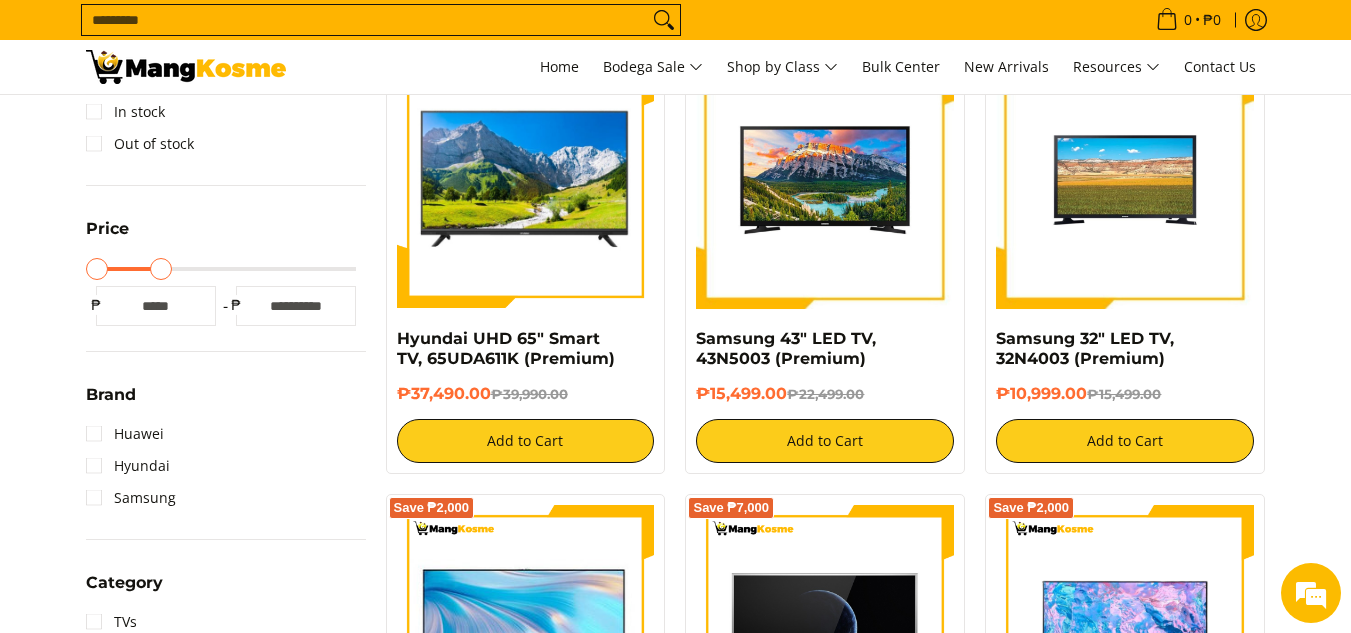 type on "*****" 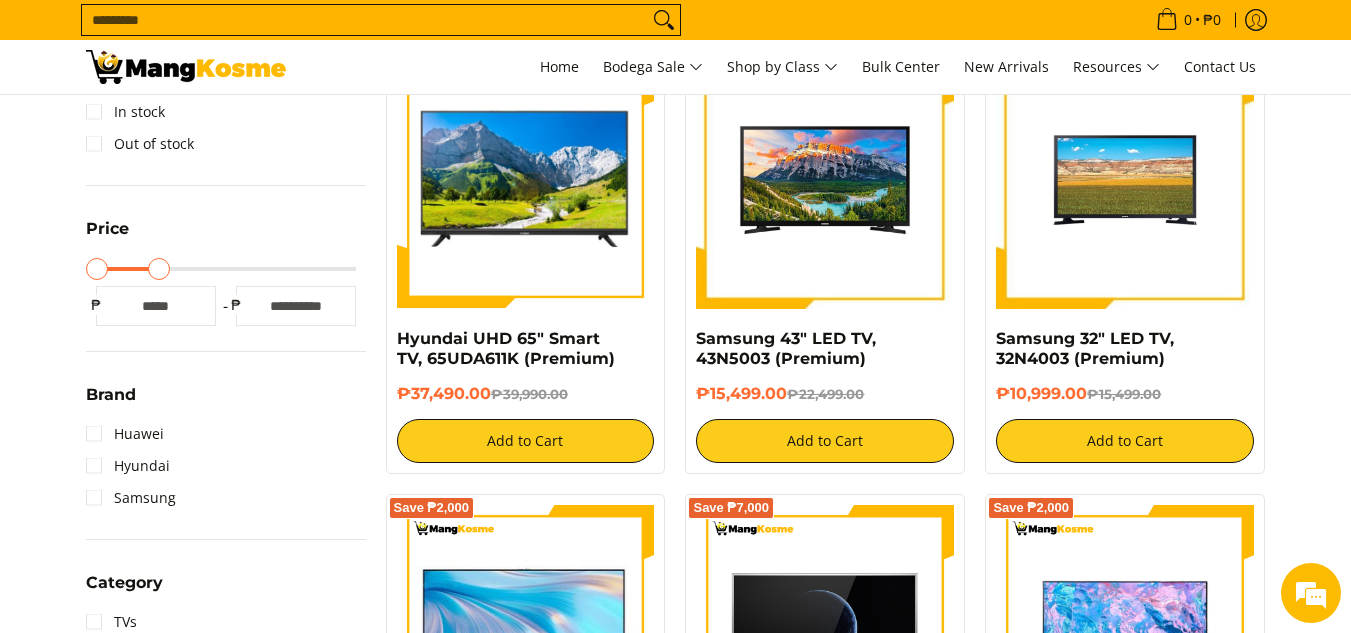 drag, startPoint x: 353, startPoint y: 274, endPoint x: 160, endPoint y: 270, distance: 193.04144 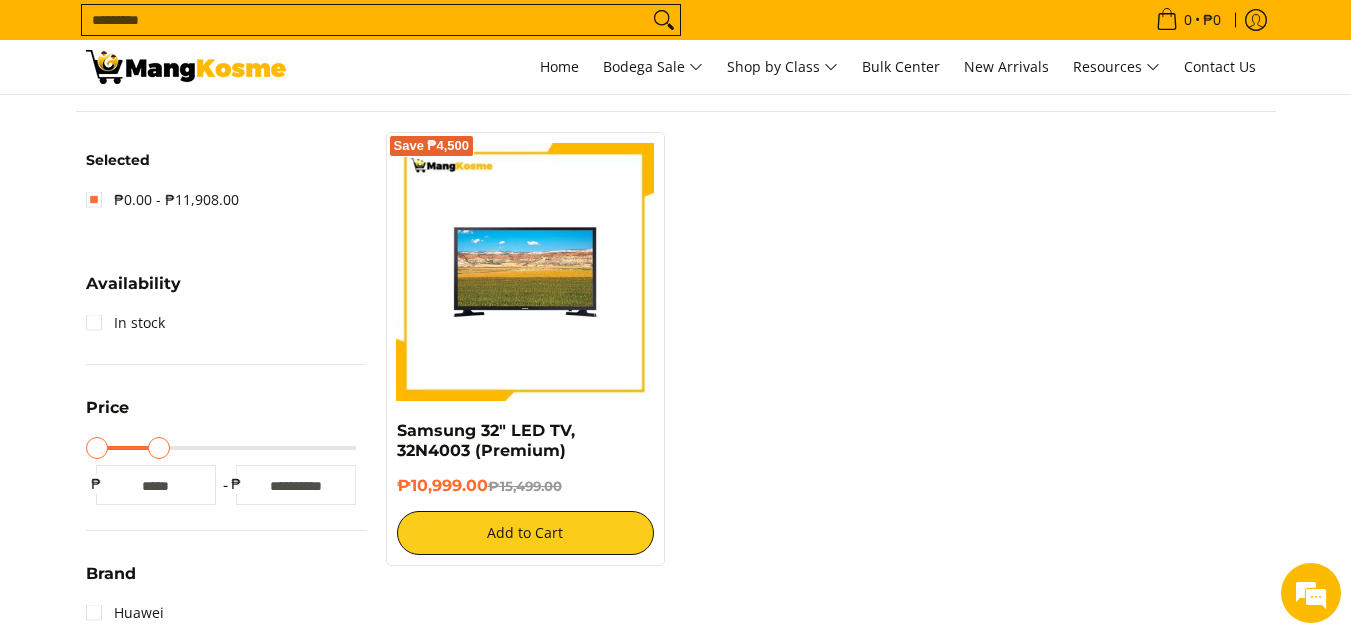 scroll, scrollTop: 262, scrollLeft: 0, axis: vertical 